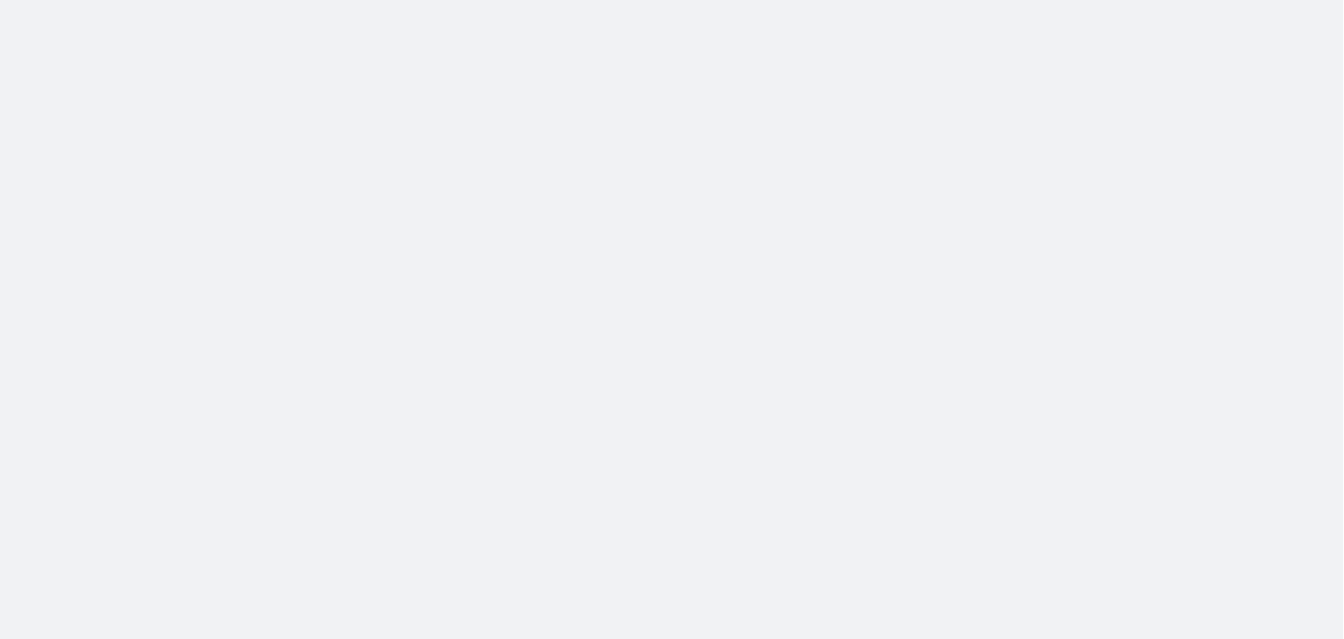 scroll, scrollTop: 0, scrollLeft: 0, axis: both 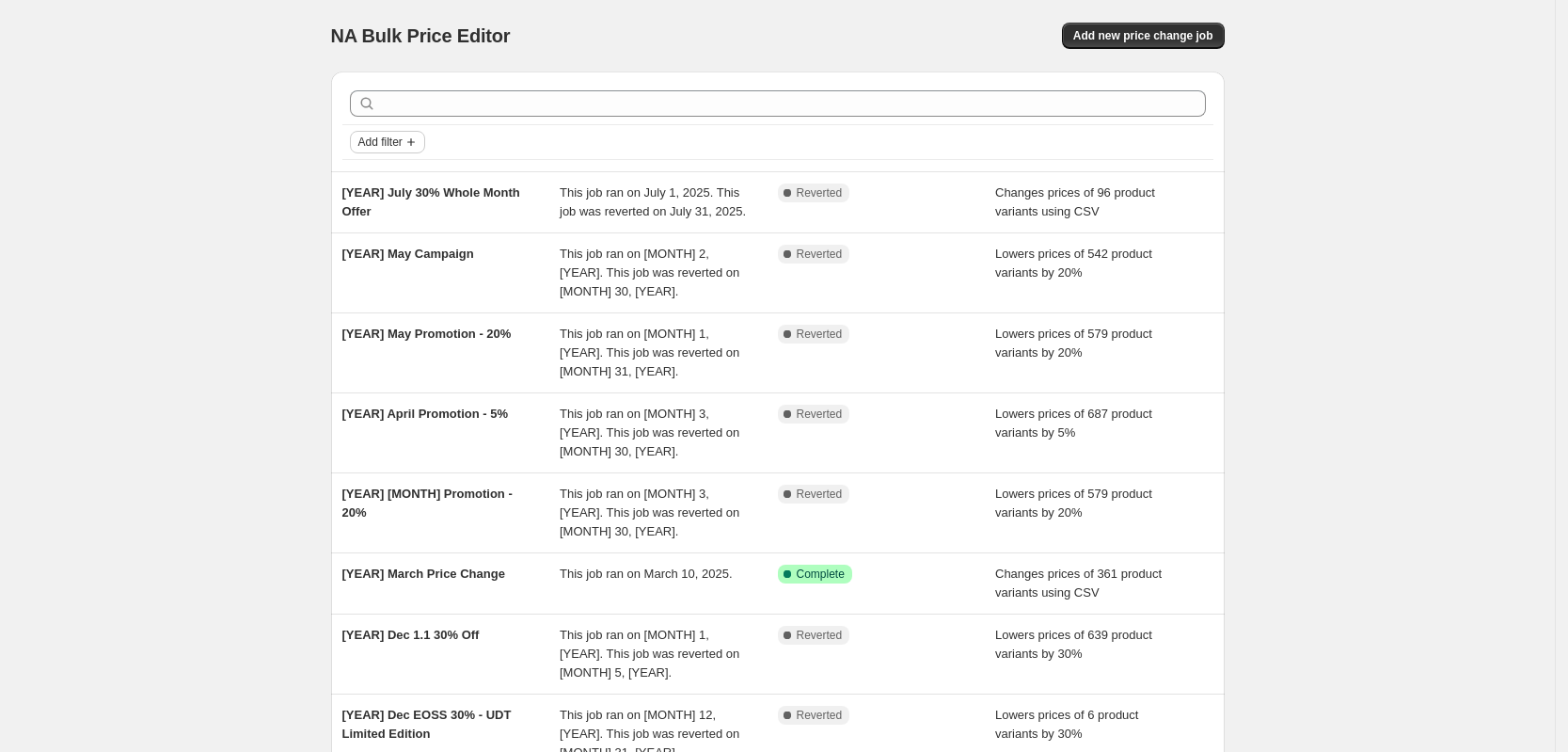 click on "Add filter" at bounding box center [380, 142] 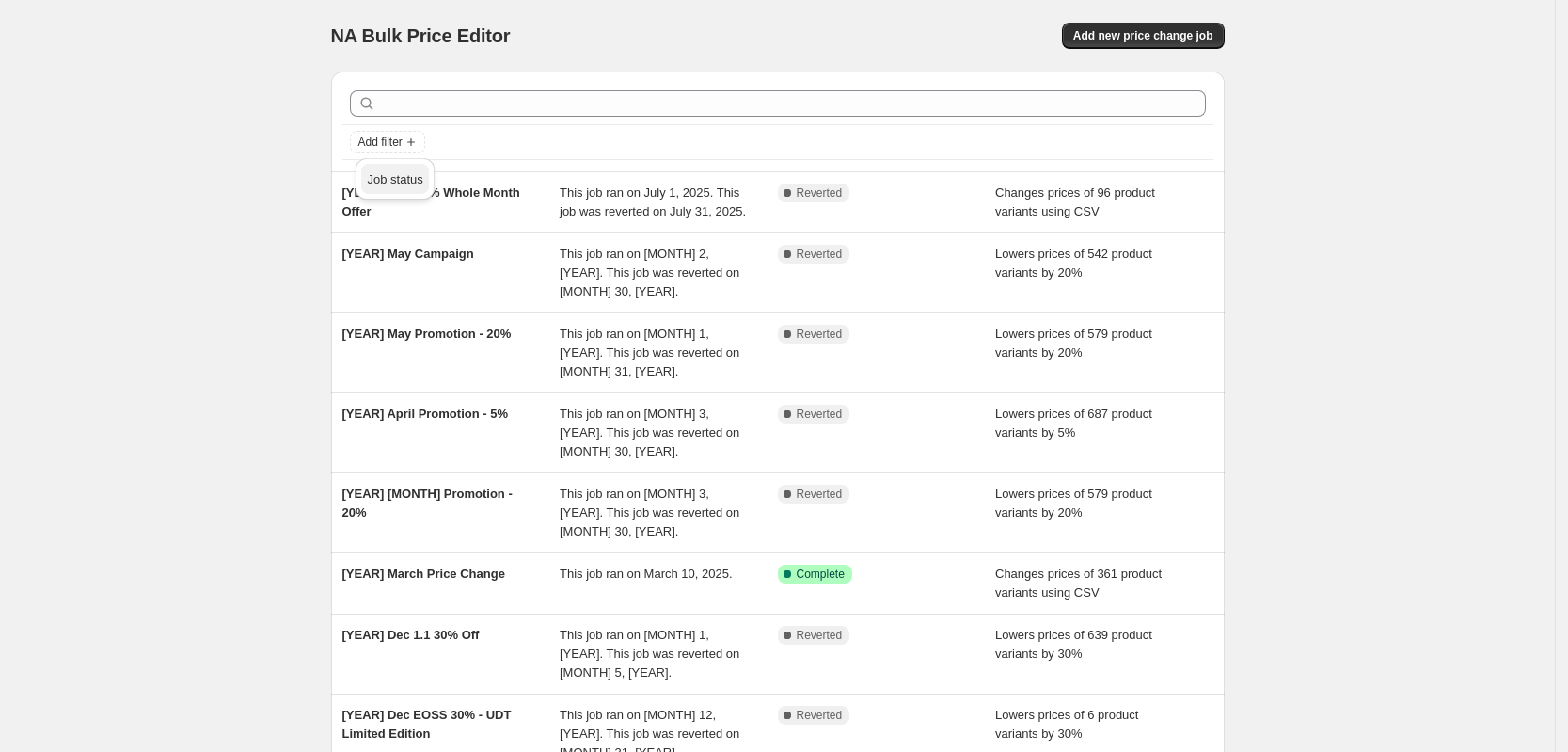 click on "Job status" at bounding box center (394, 179) 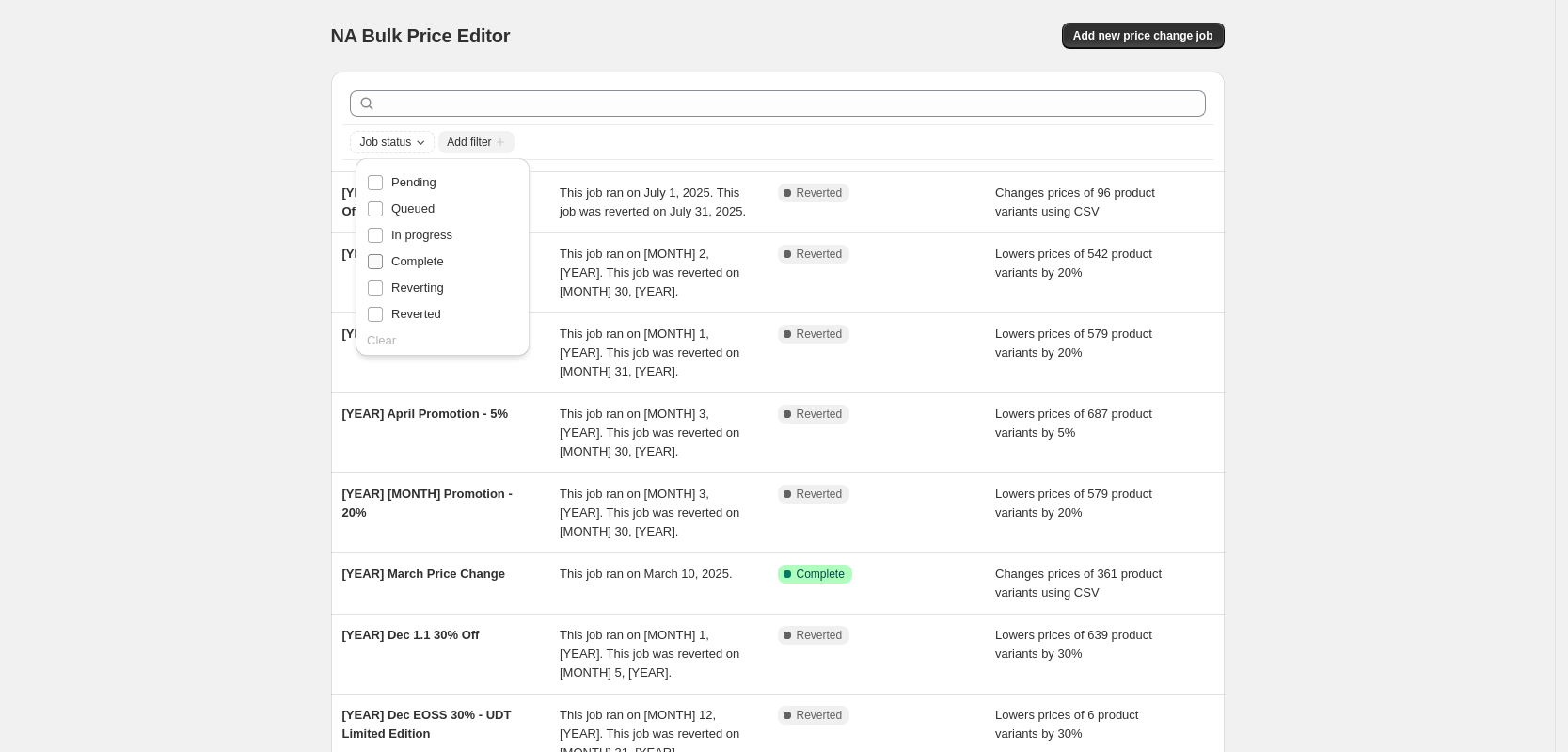 click on "Complete" at bounding box center [375, 262] 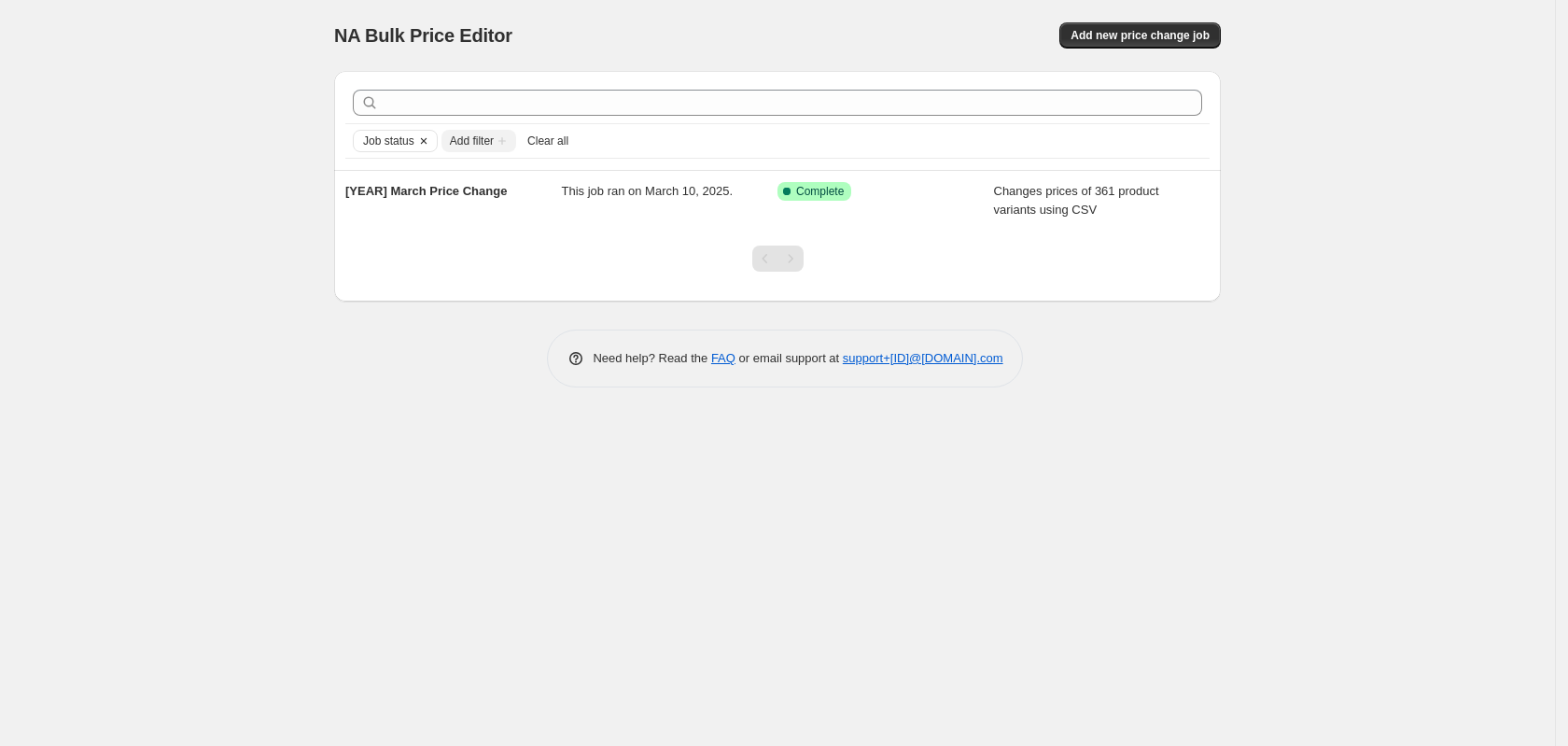 click 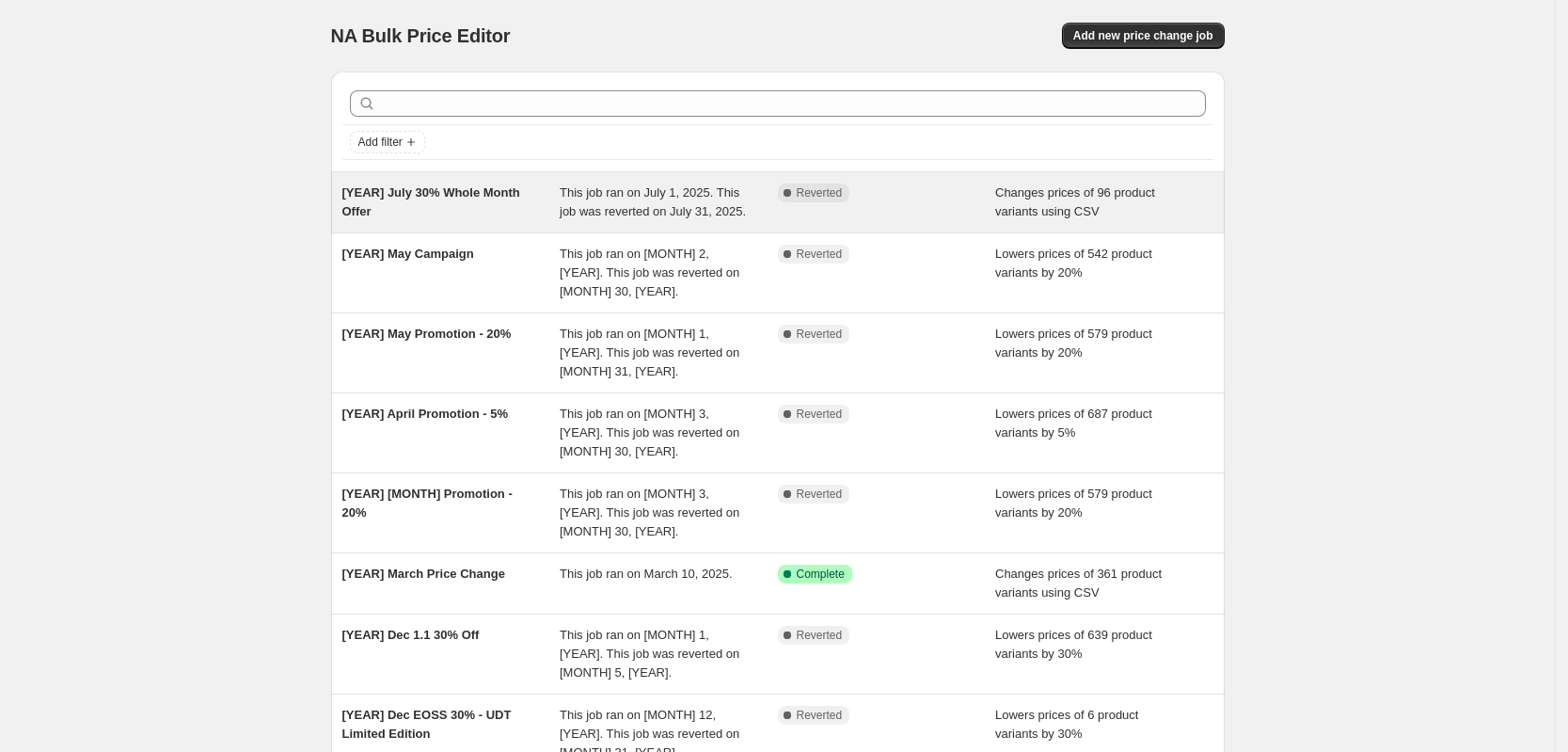 click on "This job ran on July 1, 2025. This job was reverted on July 31, 2025." at bounding box center [653, 201] 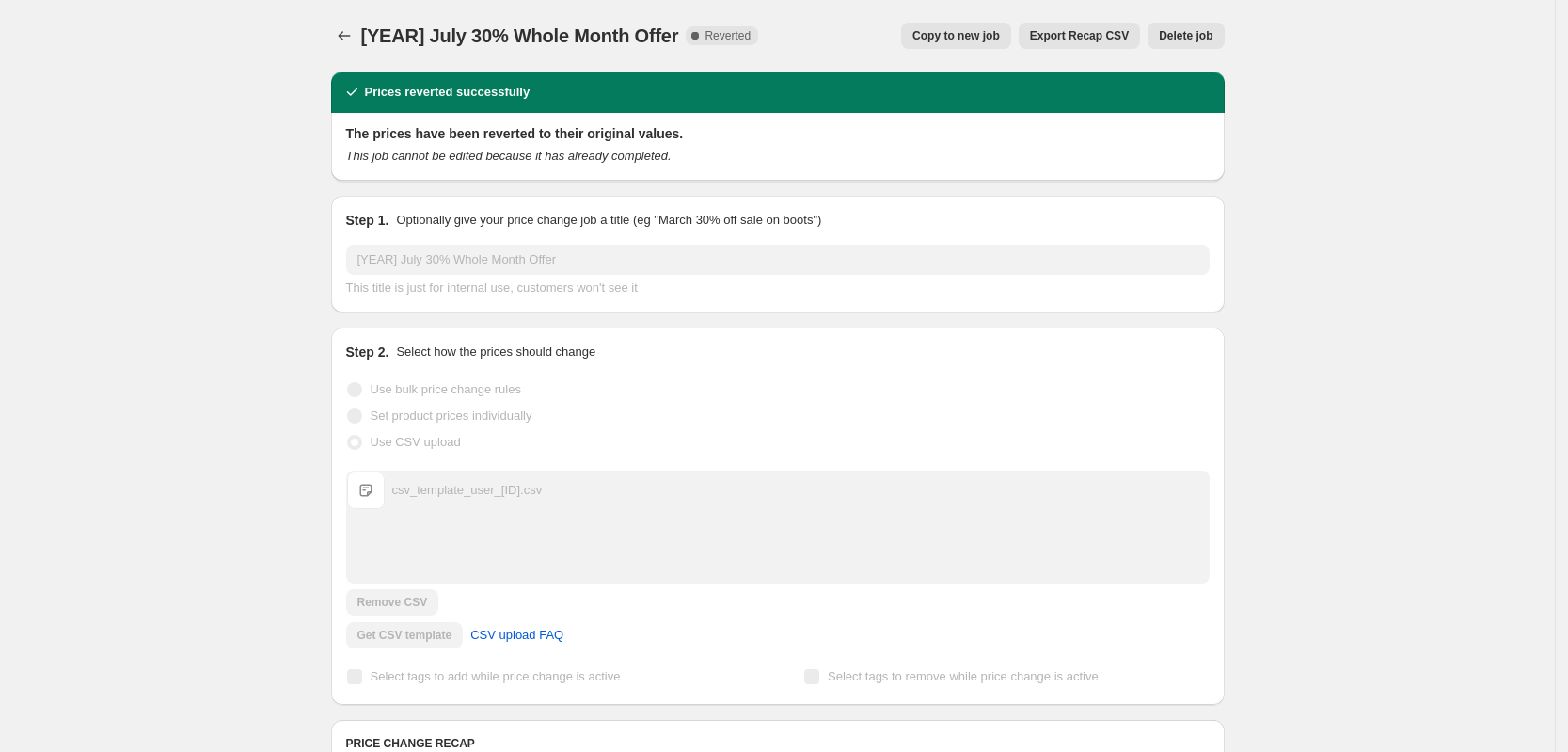 click on "Copy to new job" at bounding box center [956, 36] 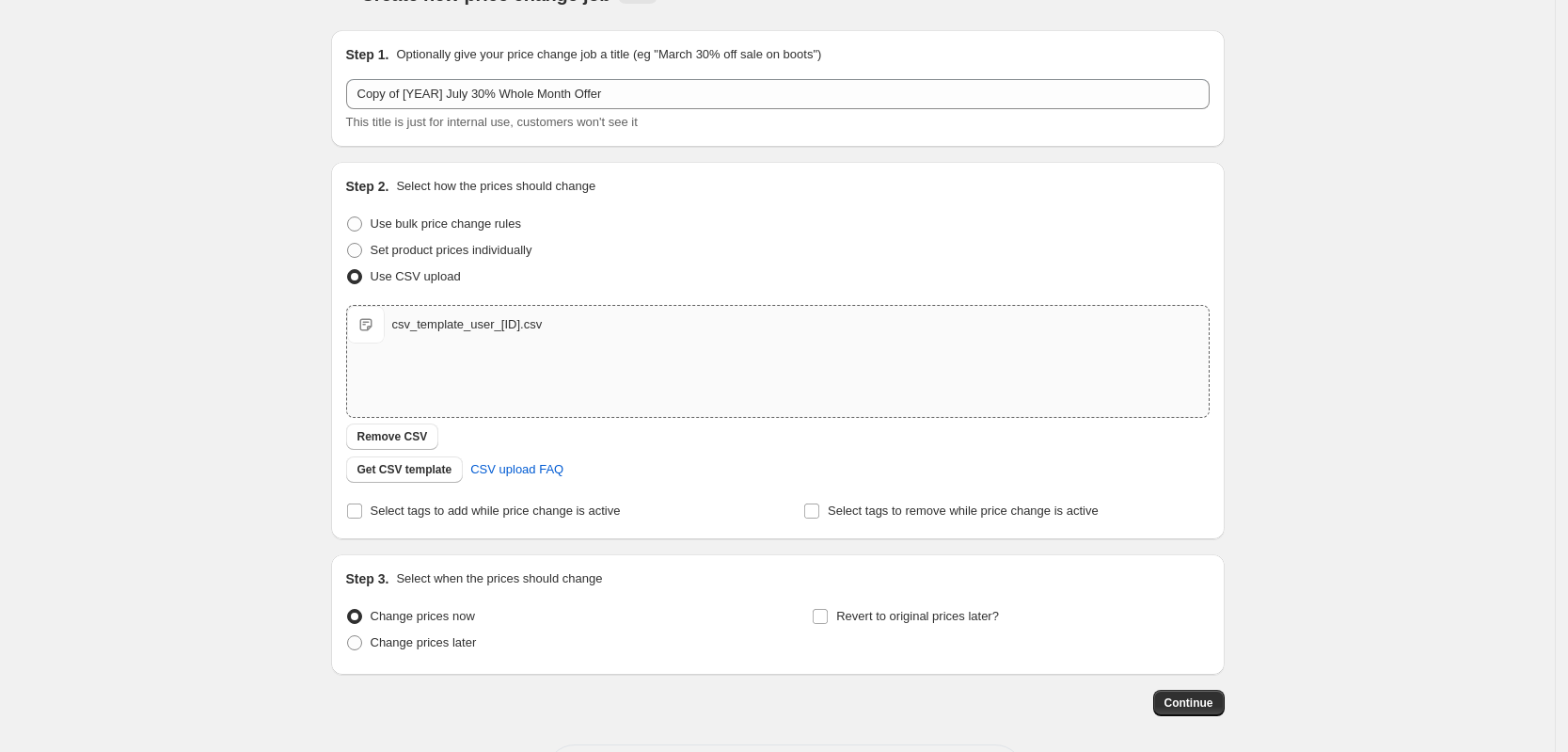 scroll, scrollTop: 3, scrollLeft: 0, axis: vertical 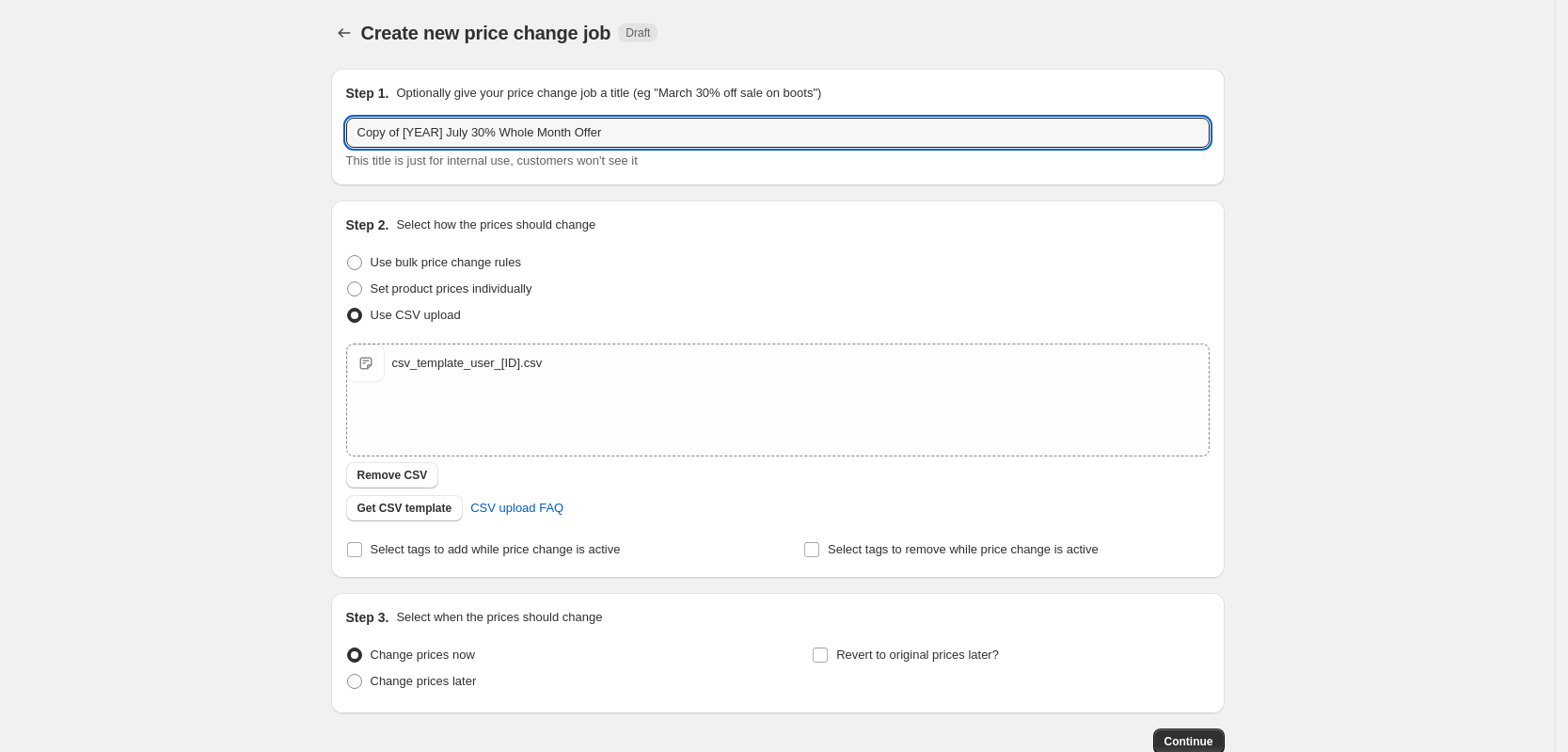 drag, startPoint x: 407, startPoint y: 132, endPoint x: 309, endPoint y: 132, distance: 98 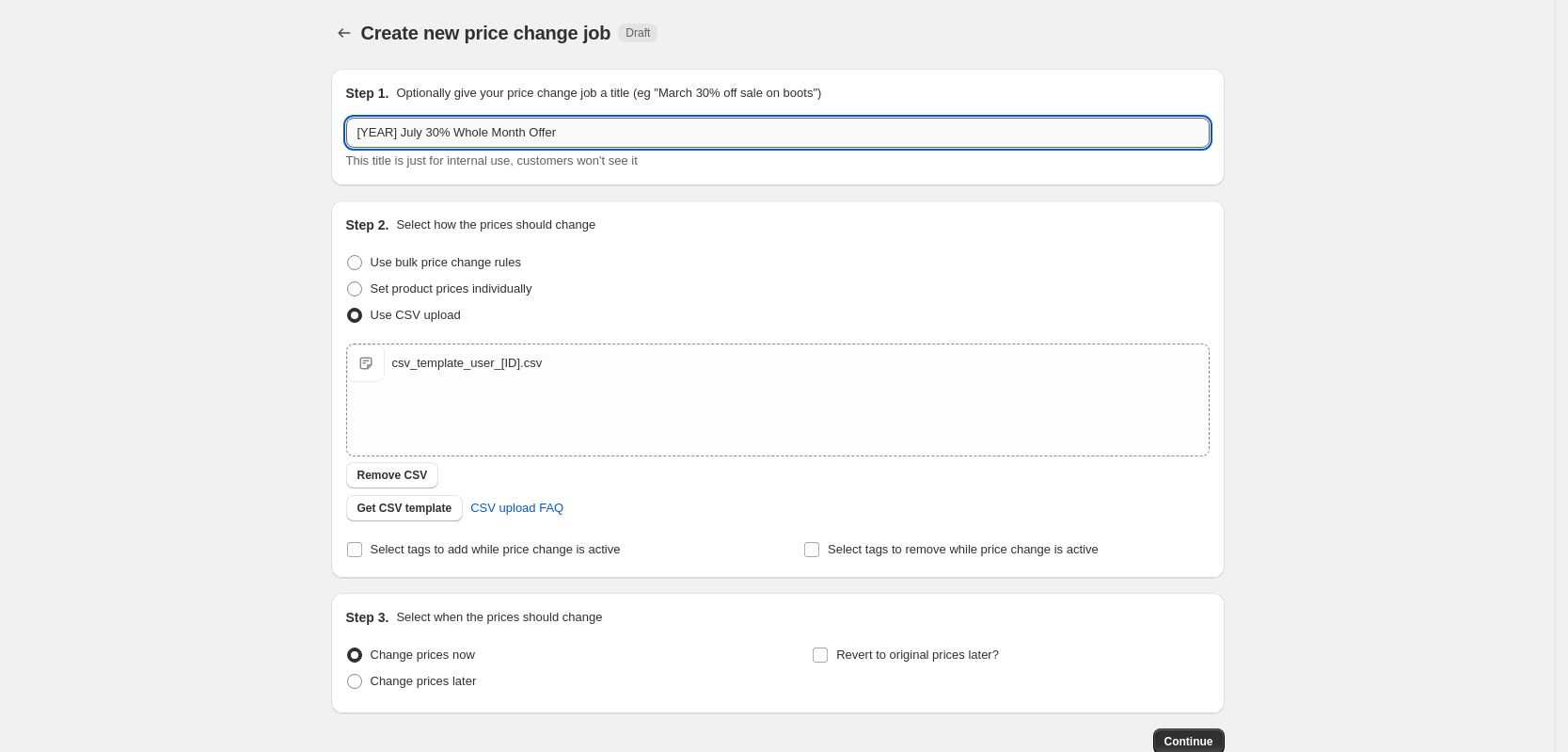 click on "[YEAR] July 30% Whole Month Offer" at bounding box center [778, 133] 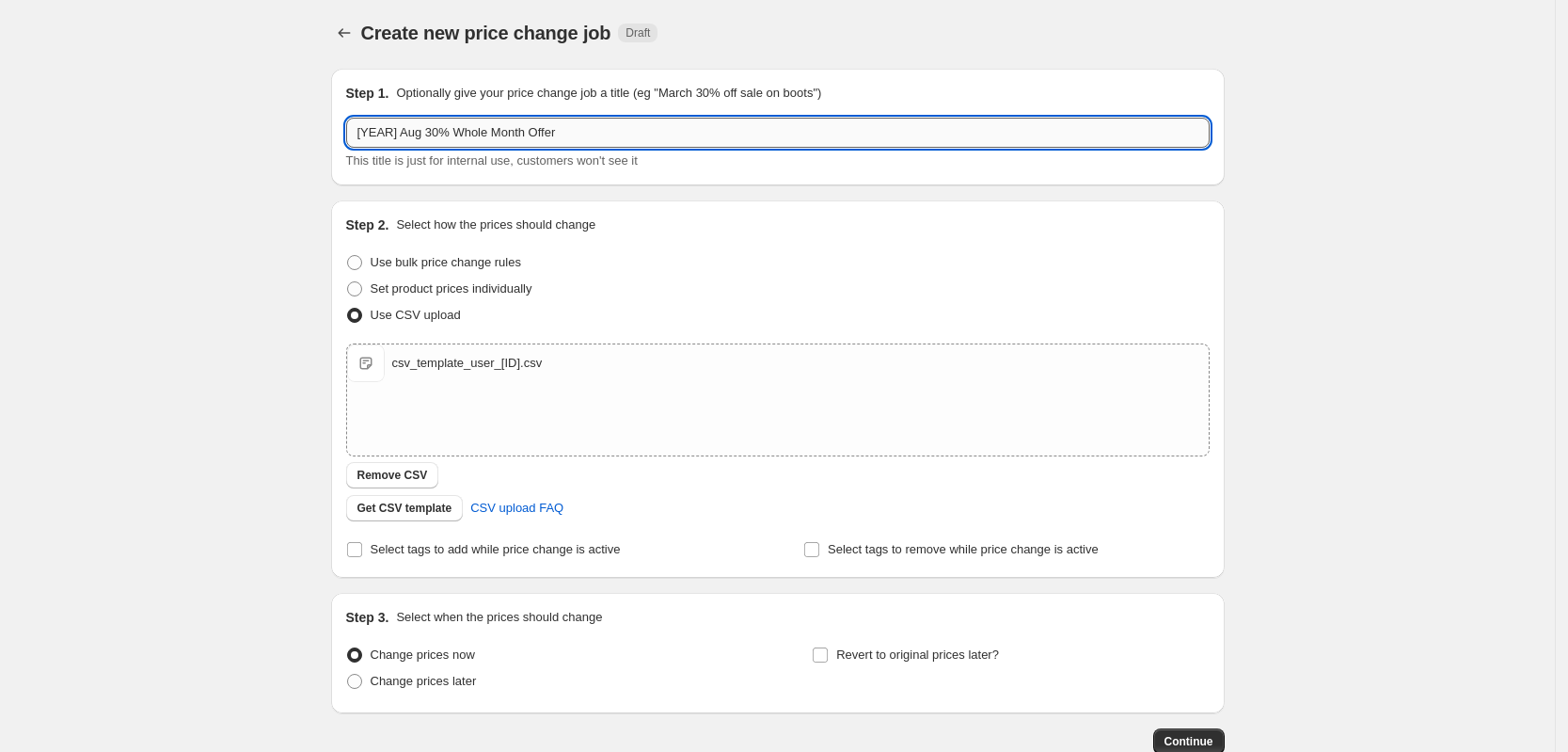 drag, startPoint x: 419, startPoint y: 132, endPoint x: 519, endPoint y: 132, distance: 100 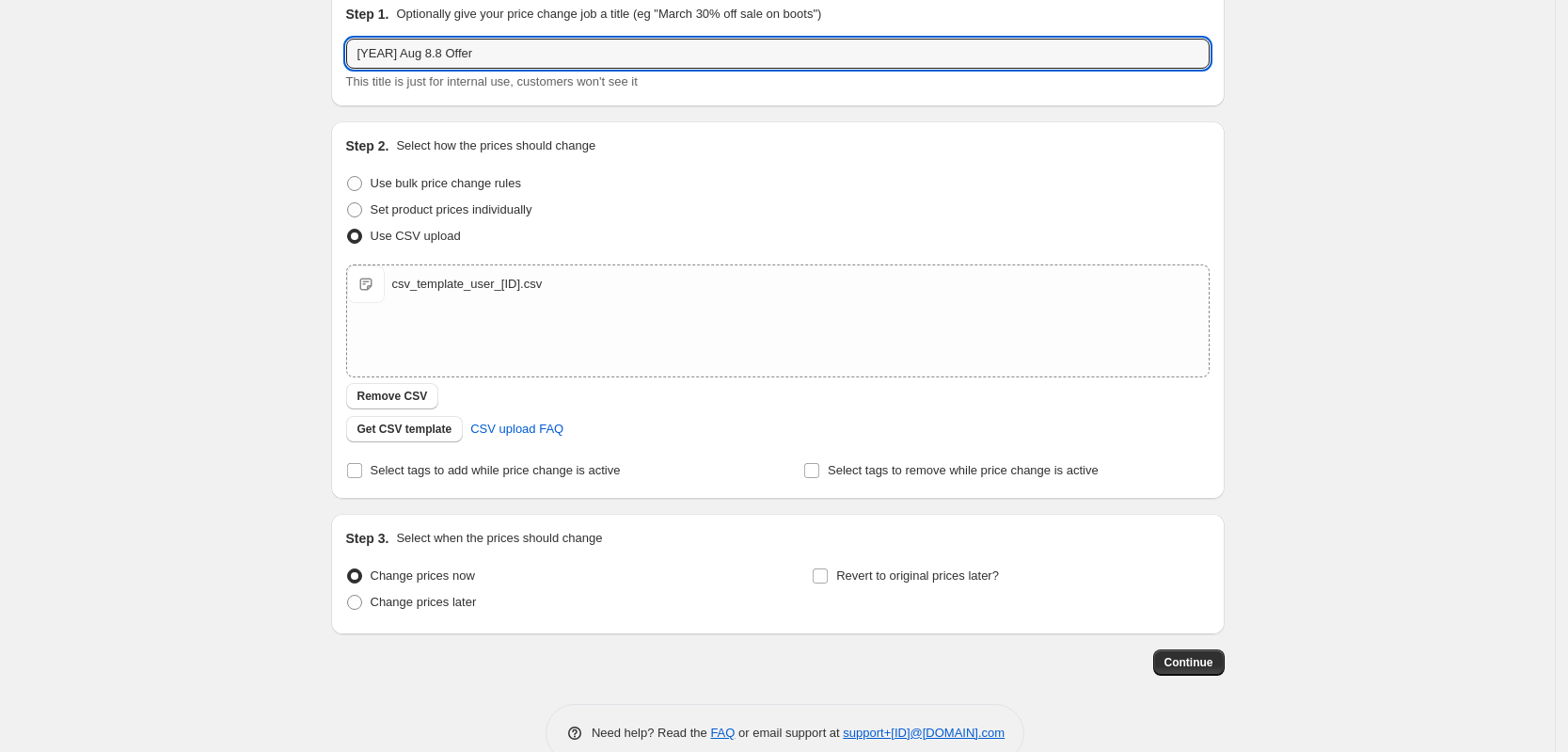 scroll, scrollTop: 120, scrollLeft: 0, axis: vertical 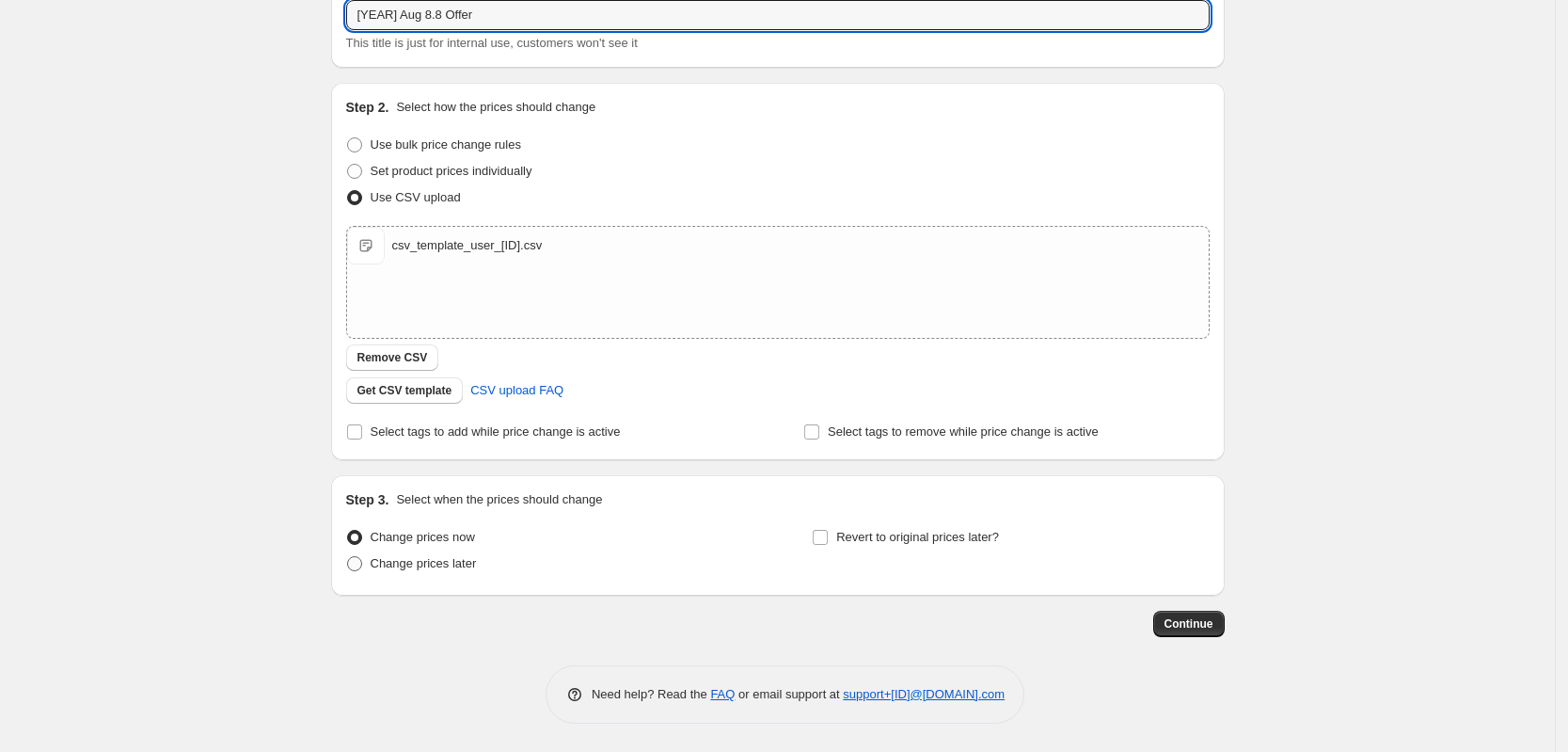 type on "[YEAR] Aug 8.8 Offer" 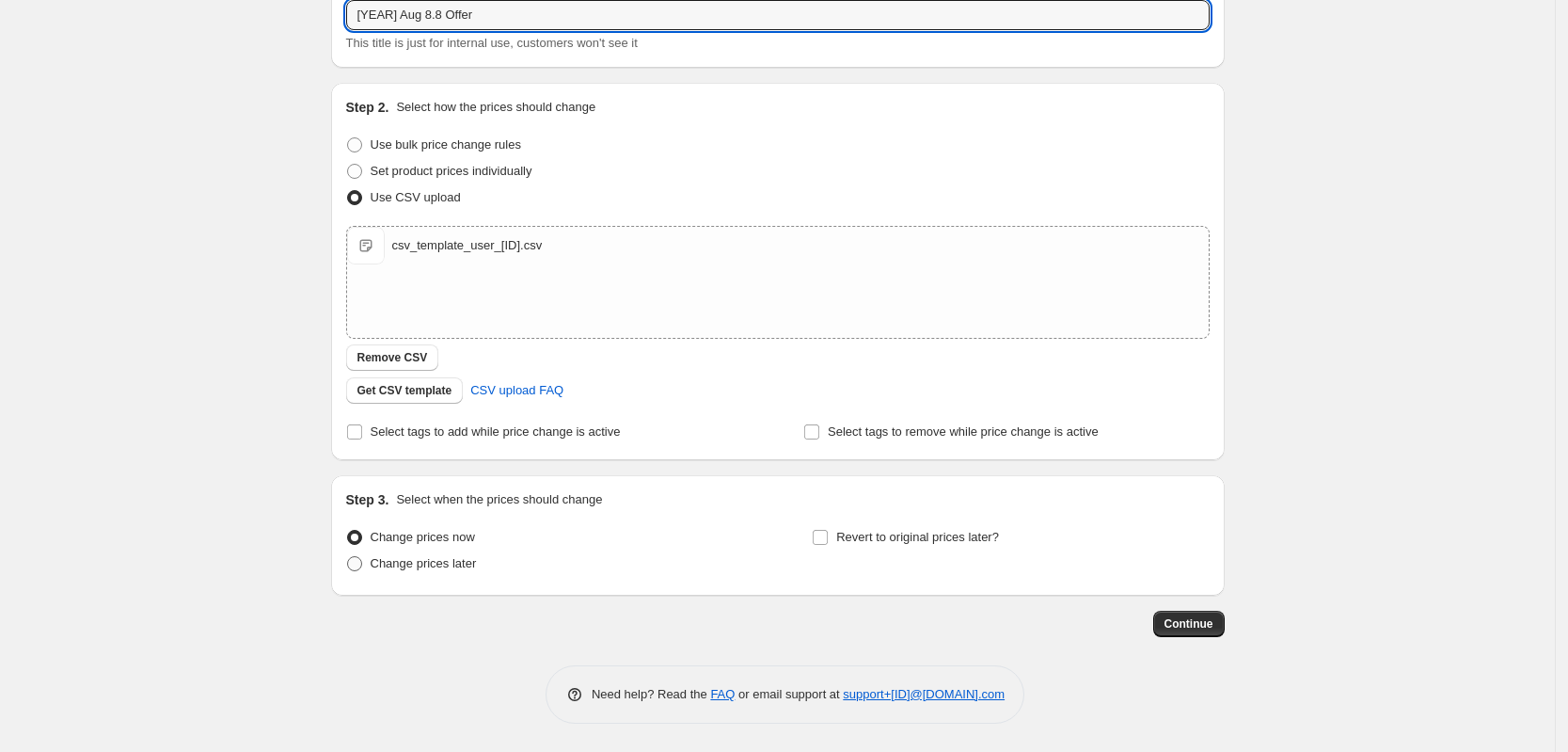 radio on "true" 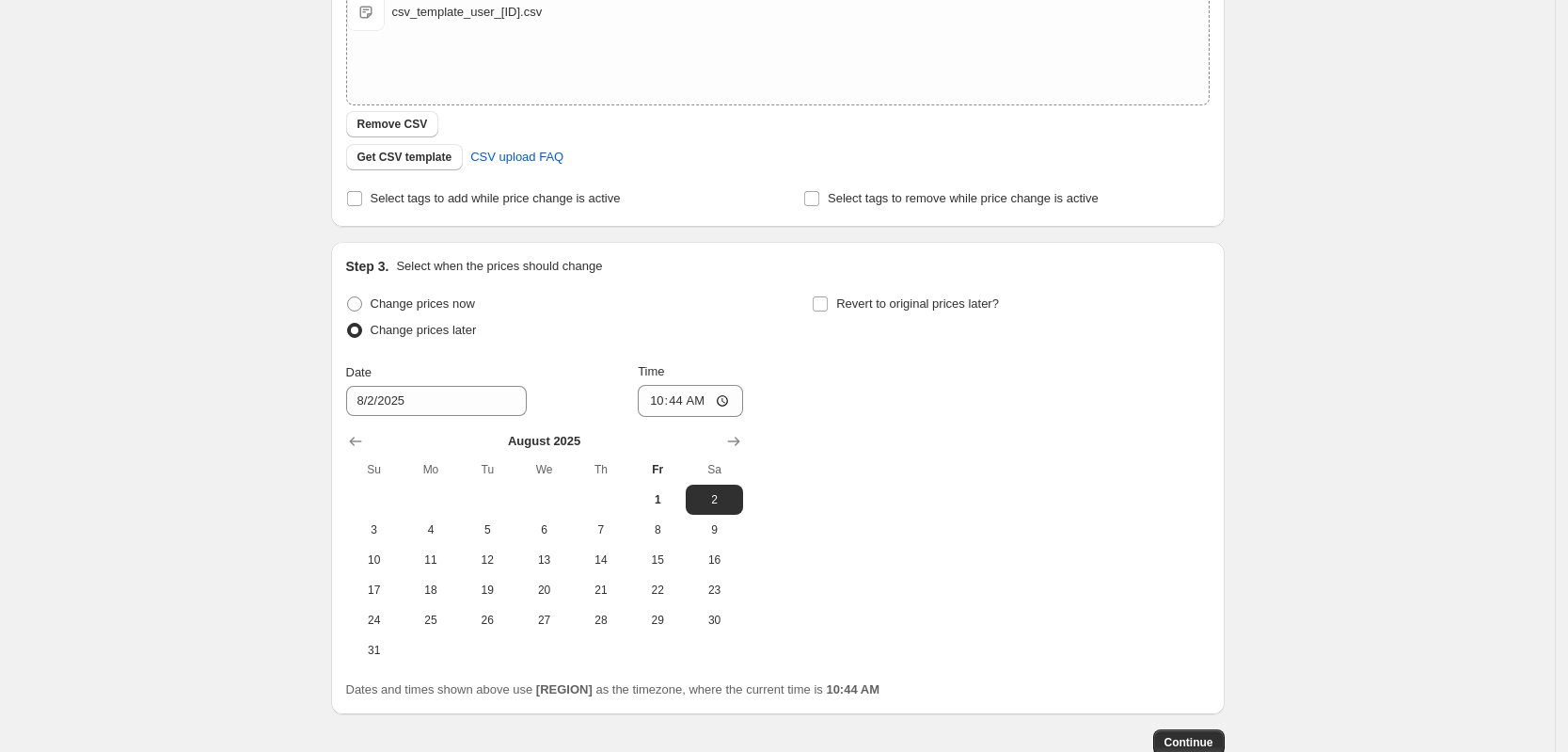 scroll, scrollTop: 356, scrollLeft: 0, axis: vertical 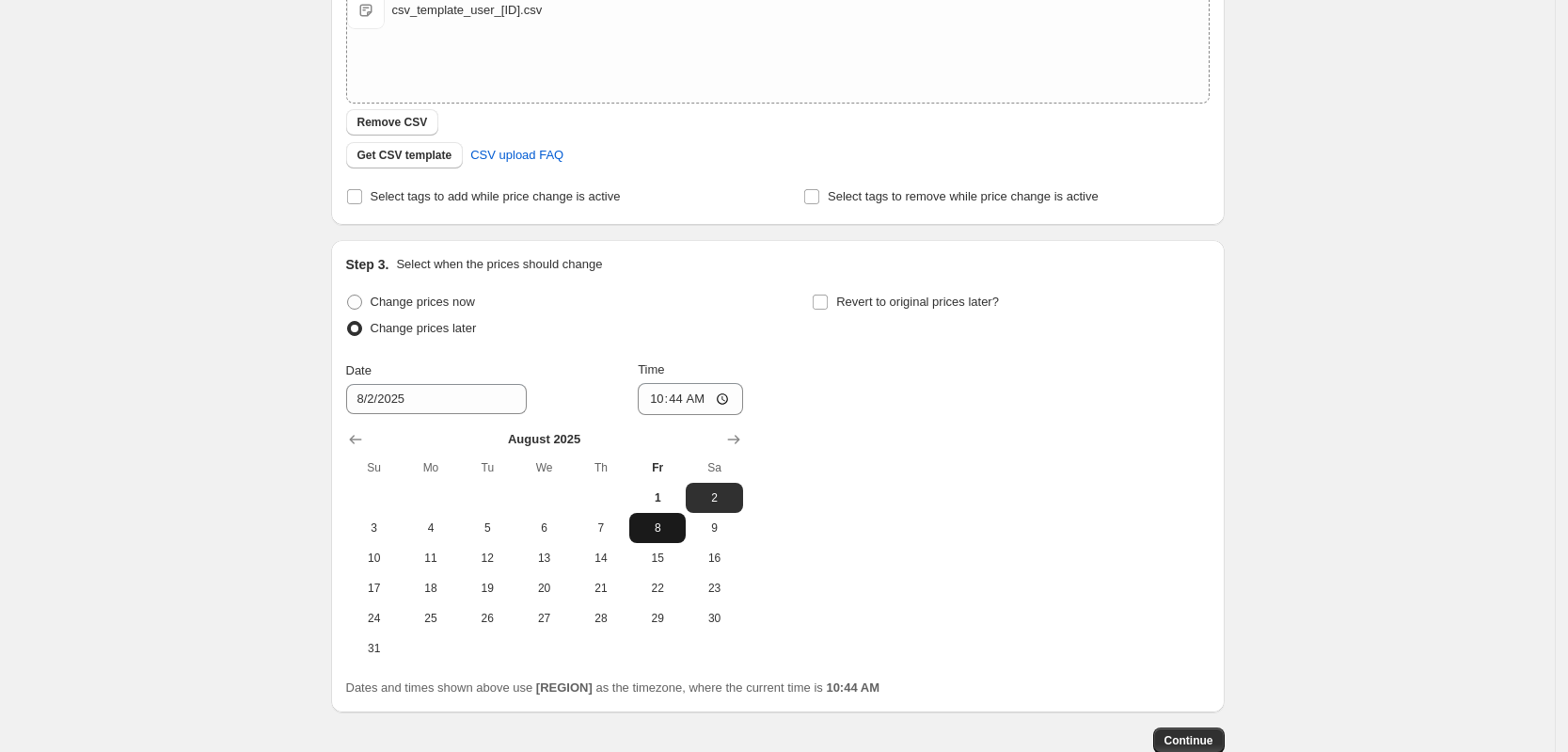 click on "8" at bounding box center (657, 528) 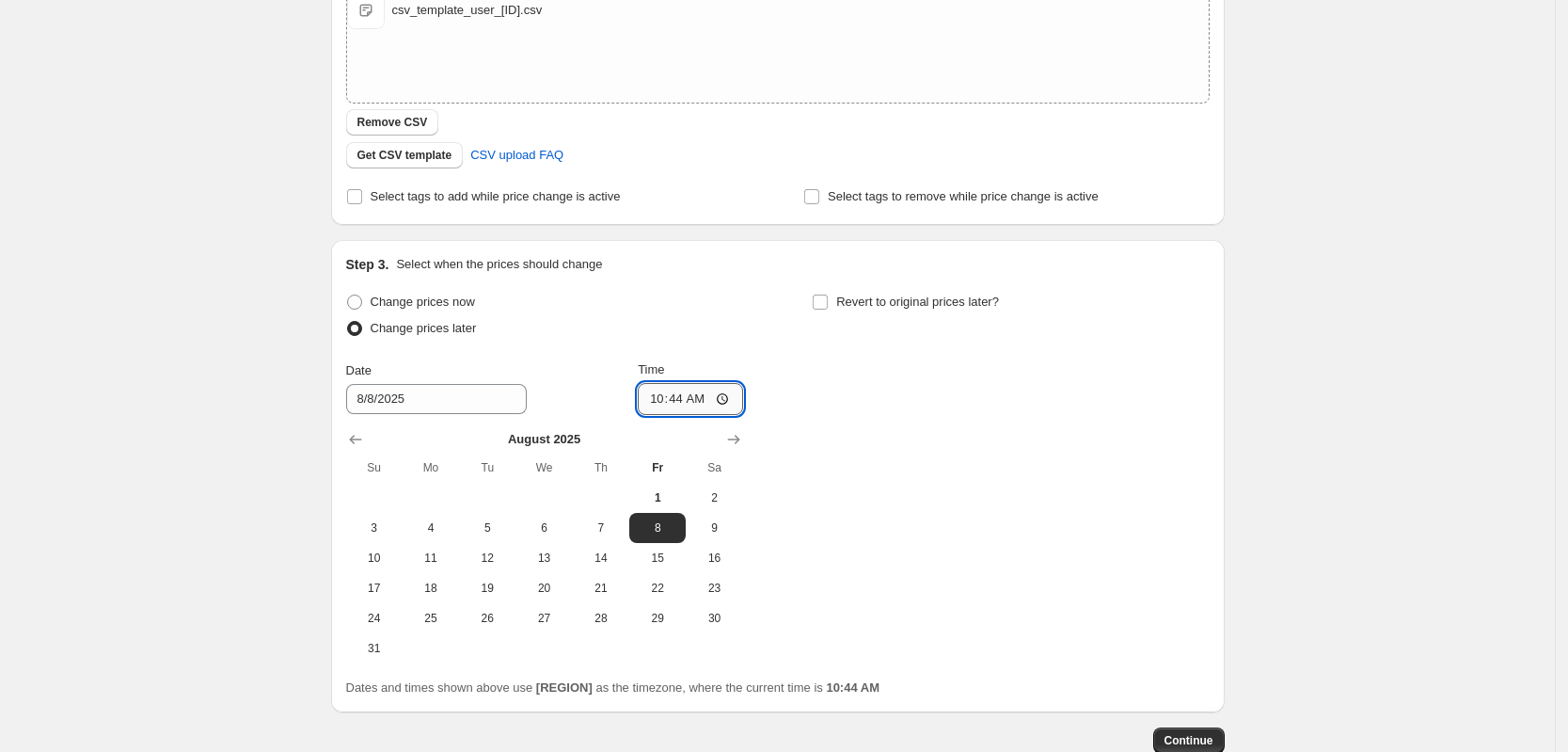 click on "10:44" at bounding box center [690, 399] 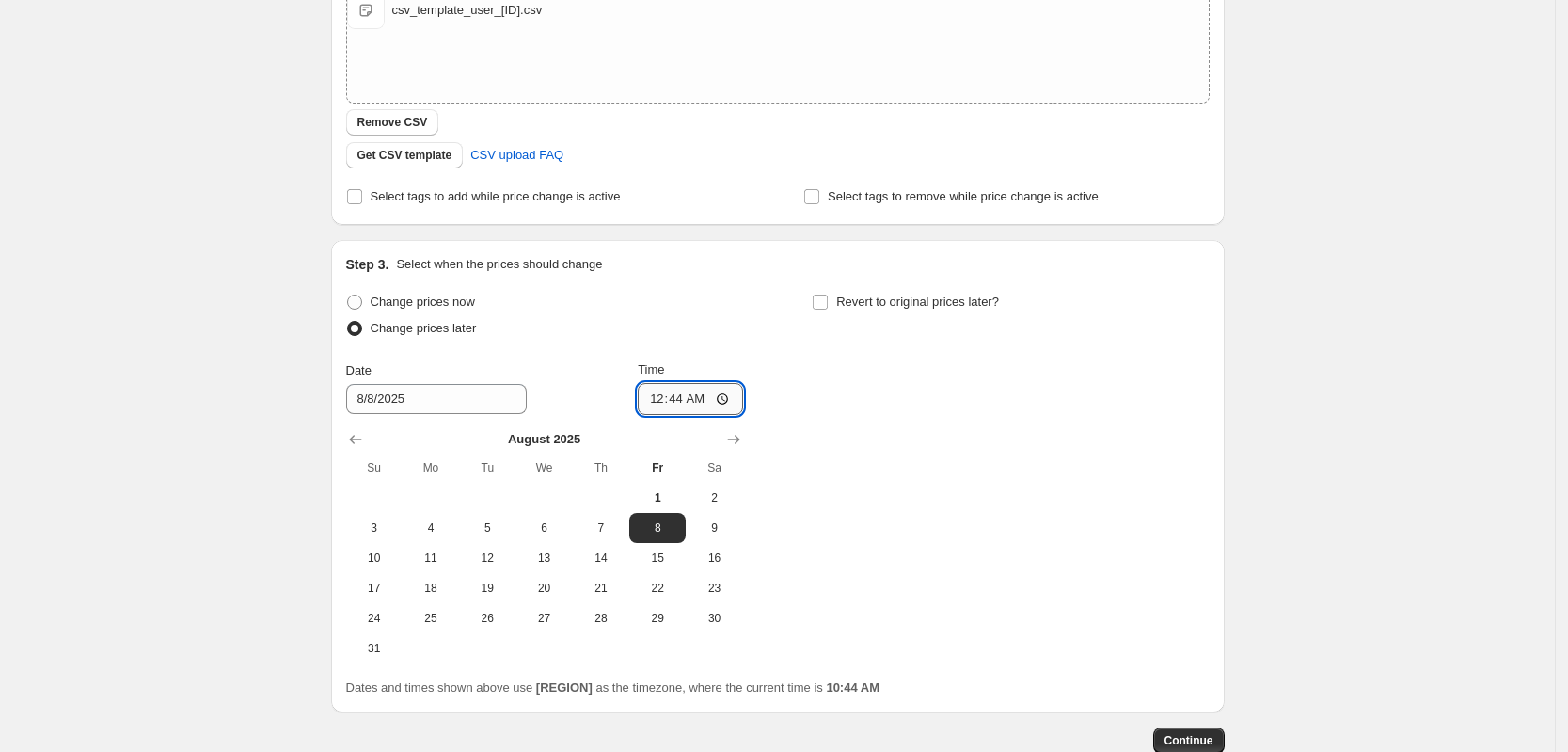 type on "00:00" 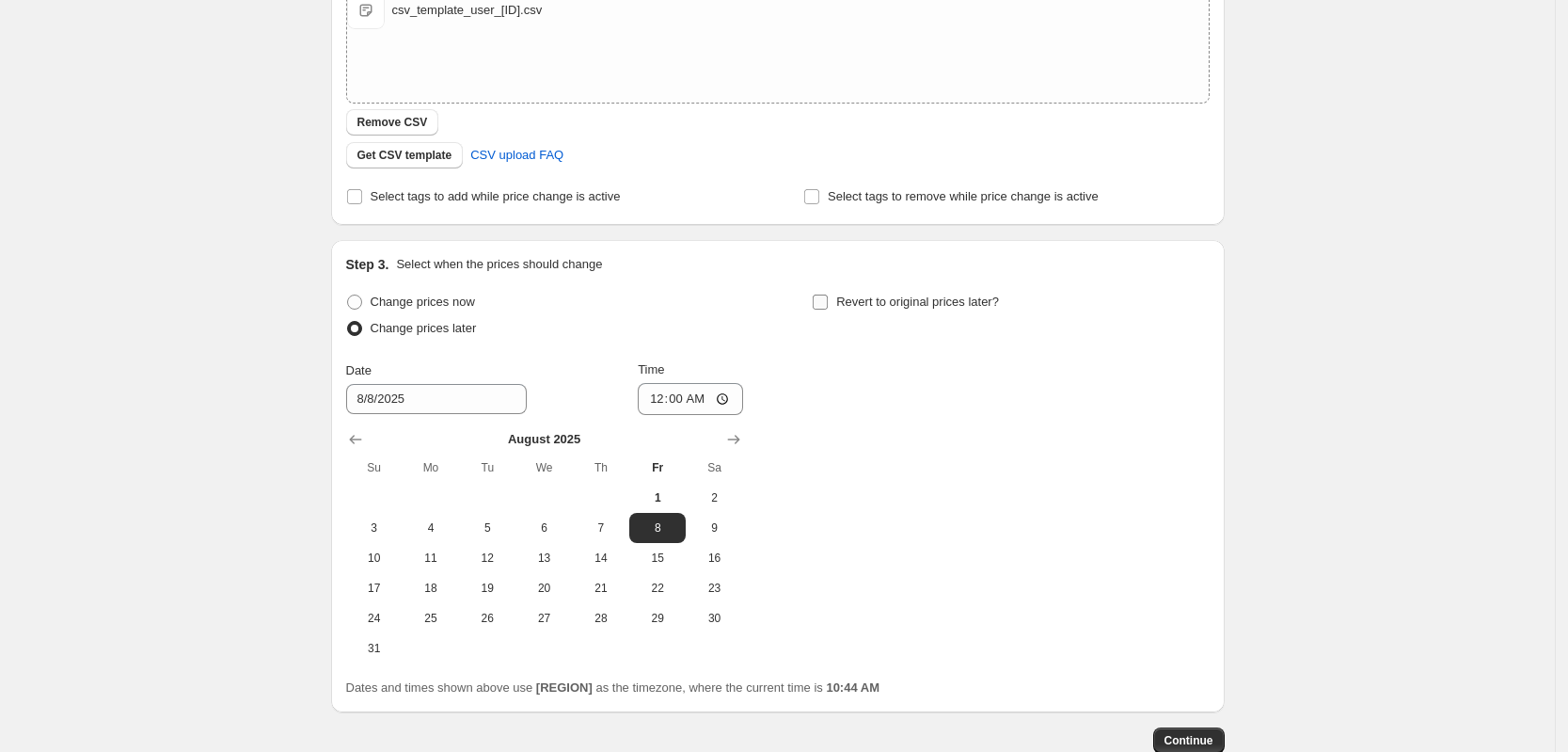 click on "Revert to original prices later?" at bounding box center [820, 302] 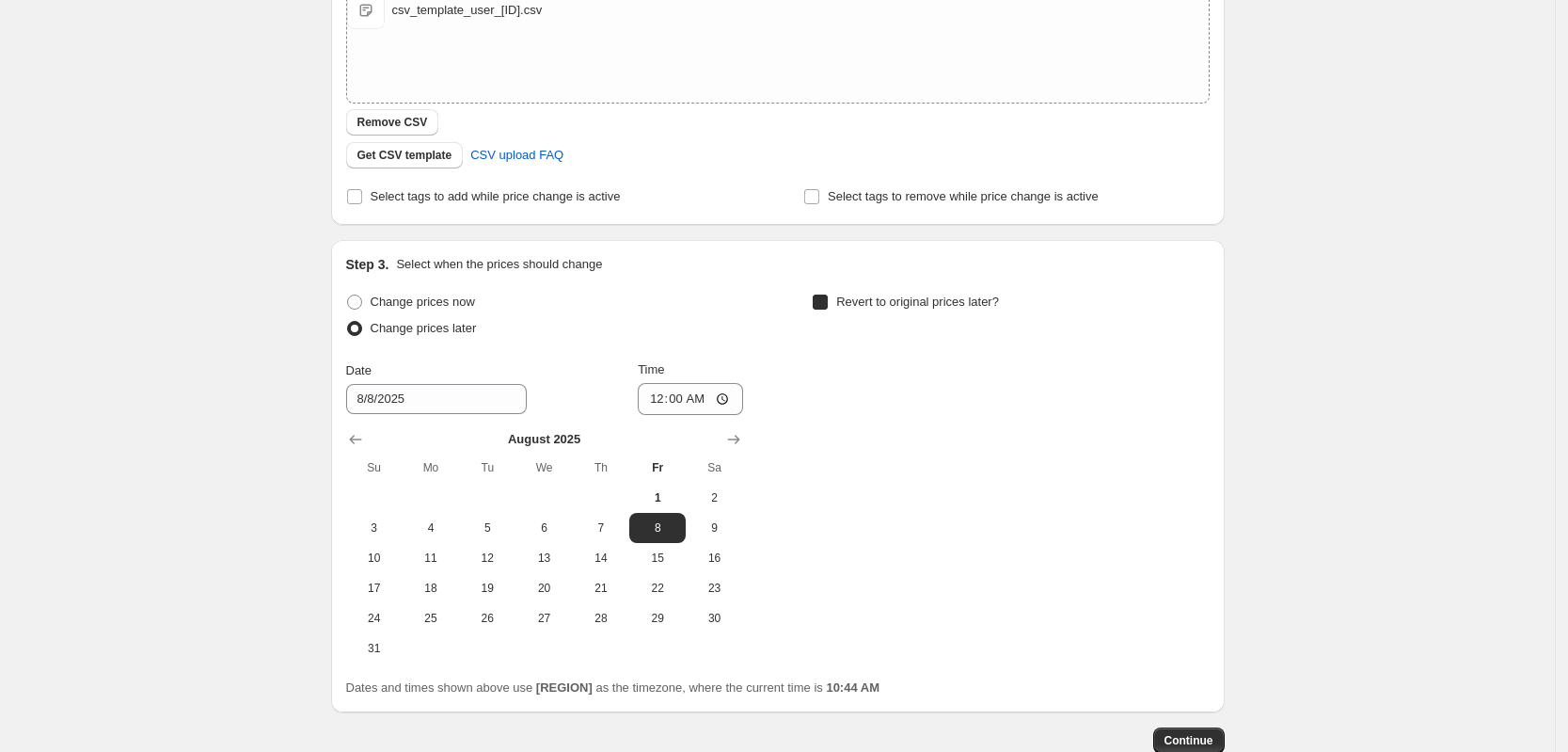 checkbox on "true" 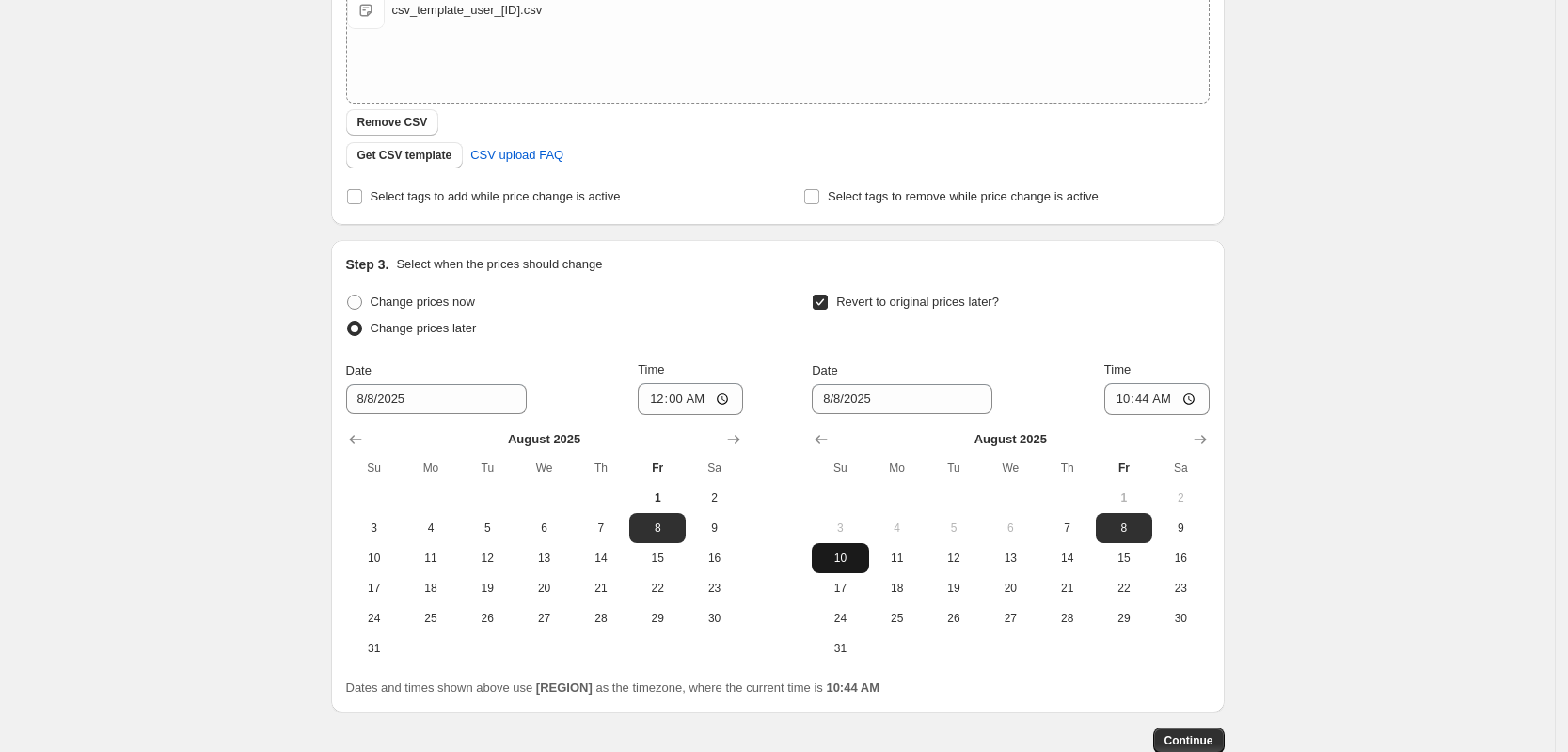 click on "10" at bounding box center (840, 558) 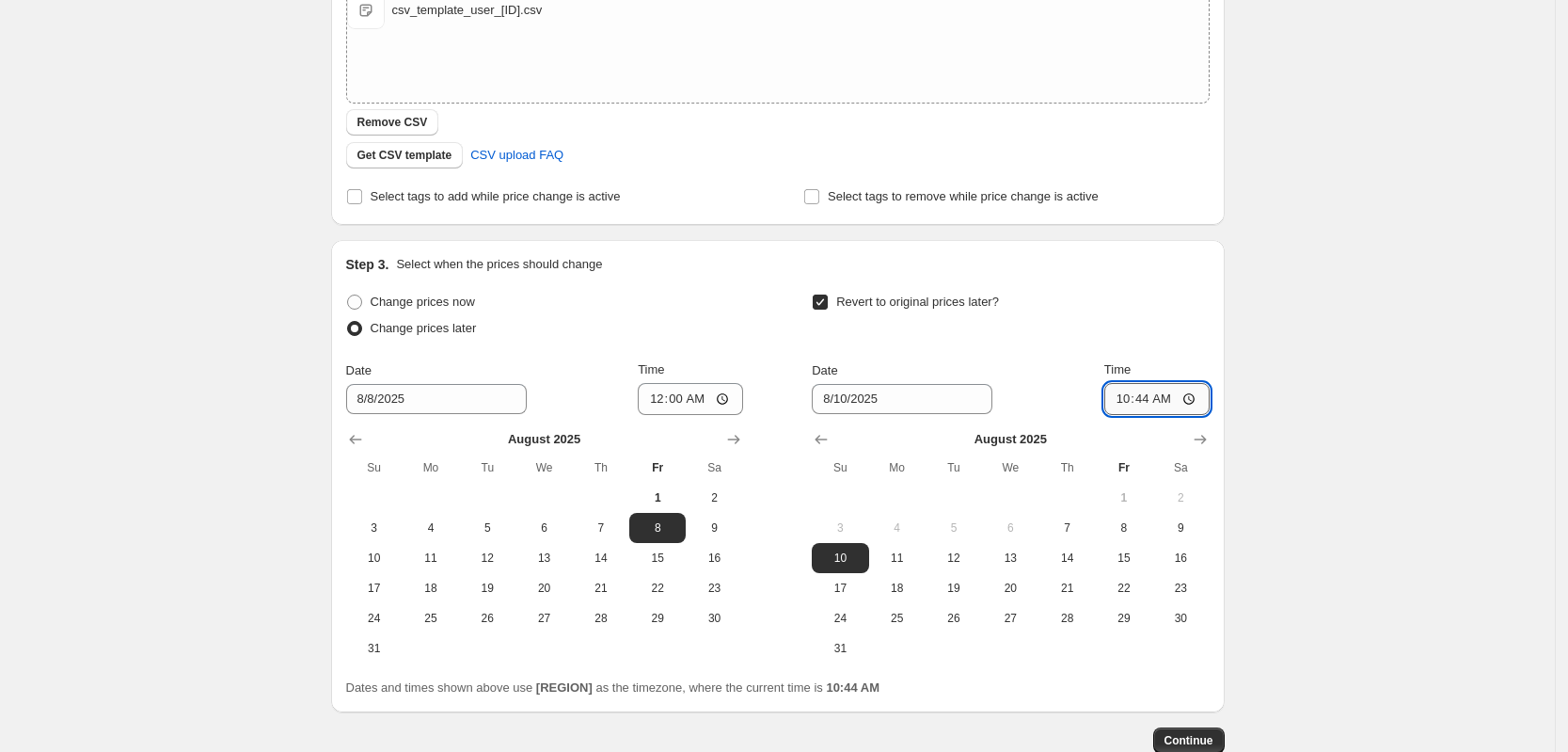 click on "10:44" at bounding box center [1157, 399] 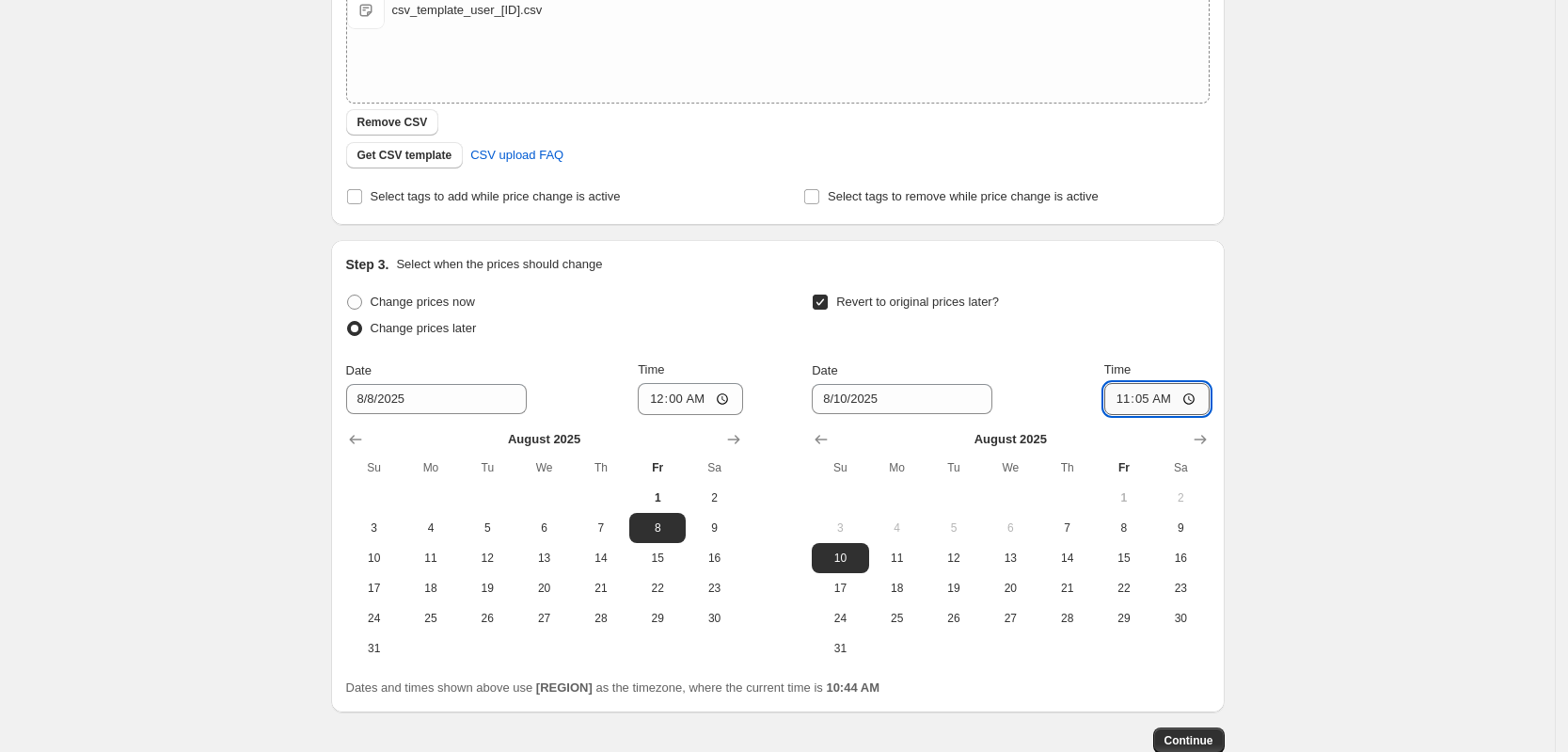 type on "11:59" 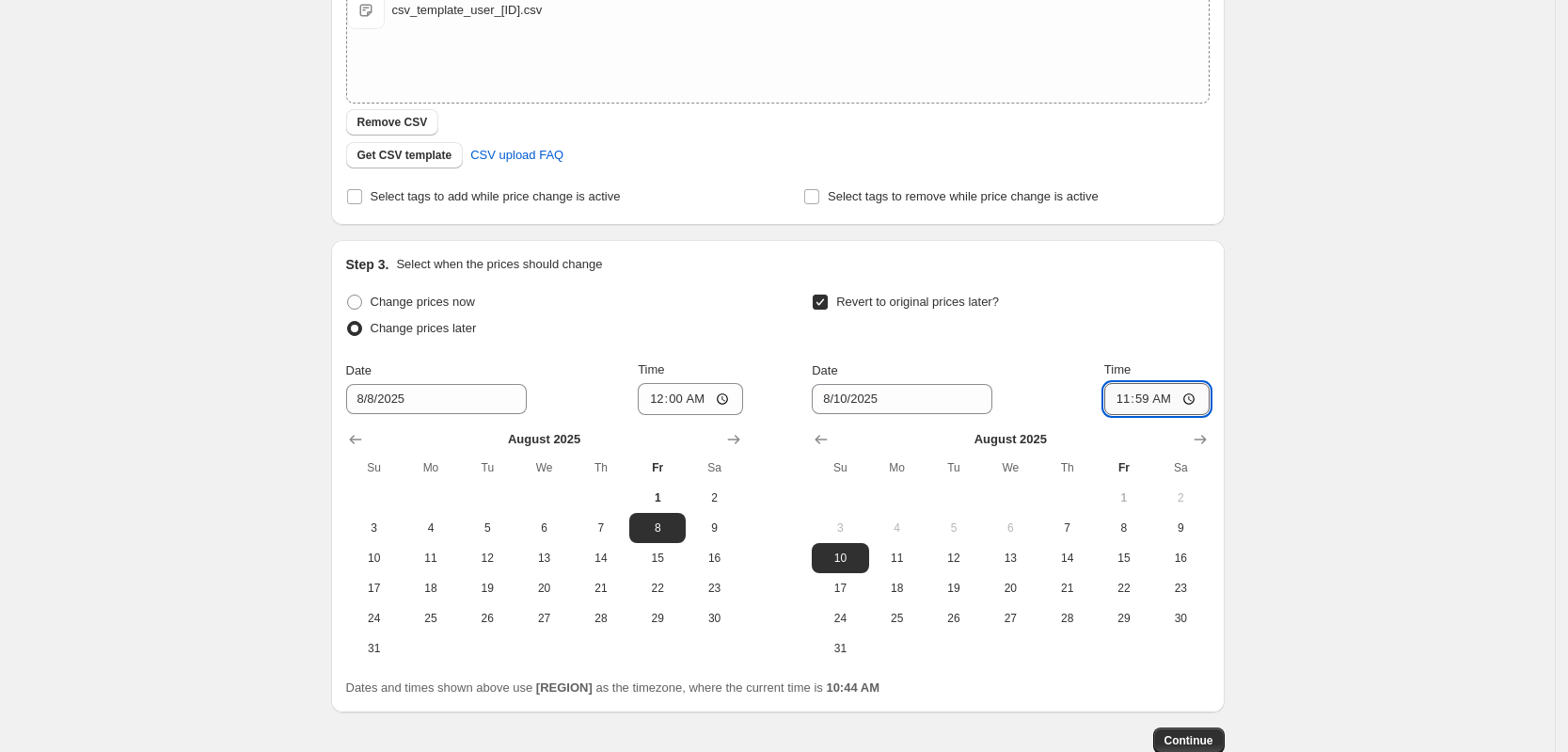 scroll, scrollTop: 472, scrollLeft: 0, axis: vertical 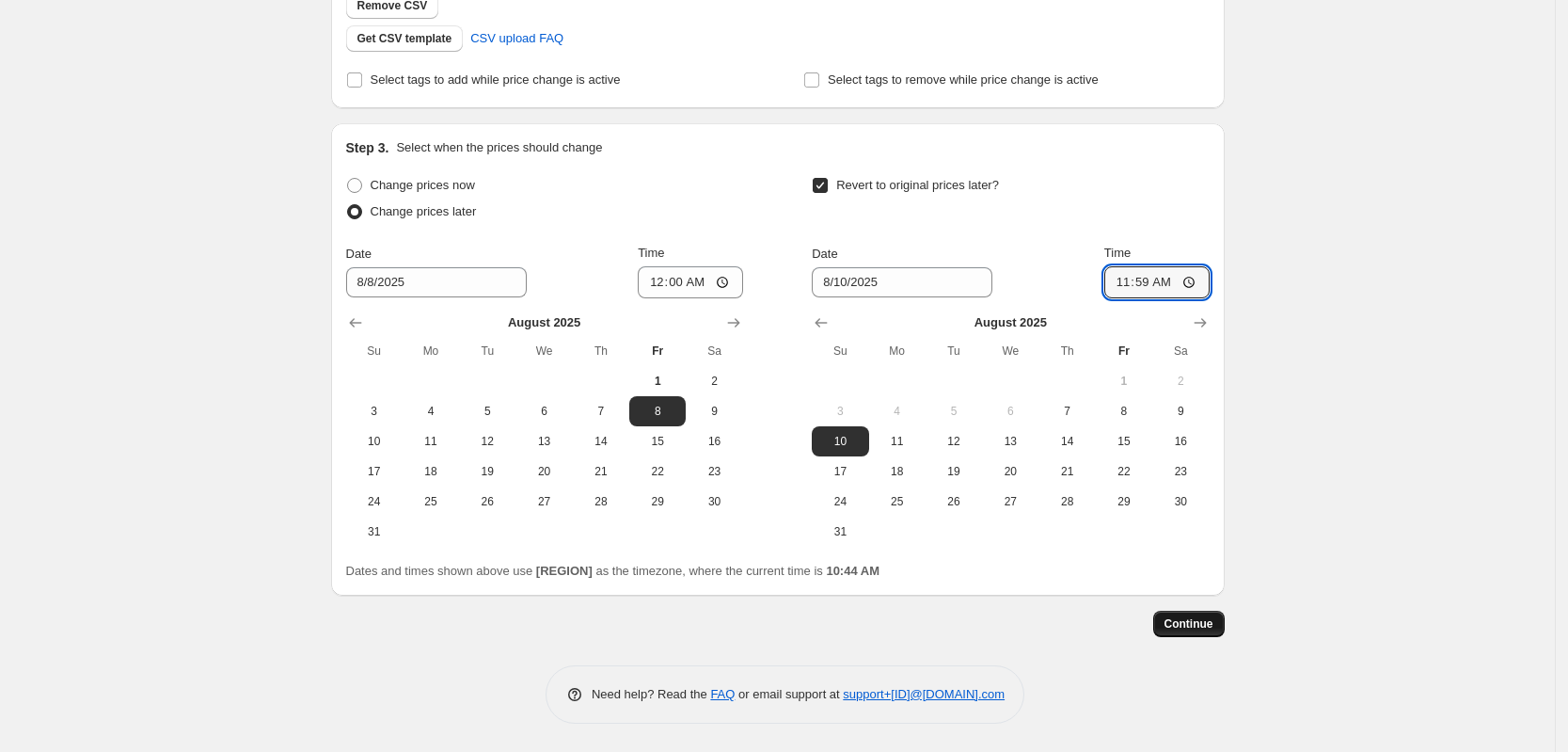 click on "Continue" at bounding box center (1189, 624) 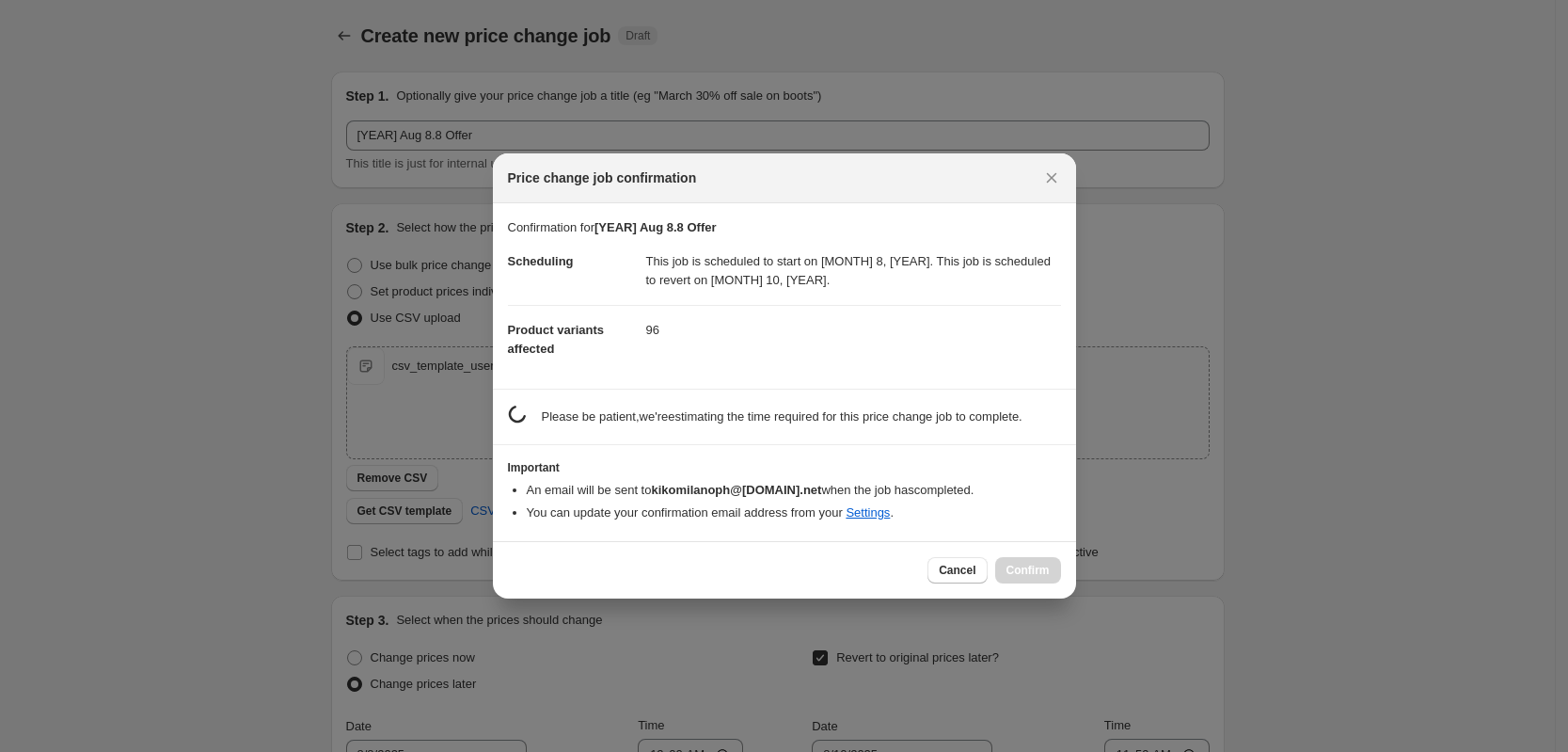 scroll, scrollTop: 0, scrollLeft: 0, axis: both 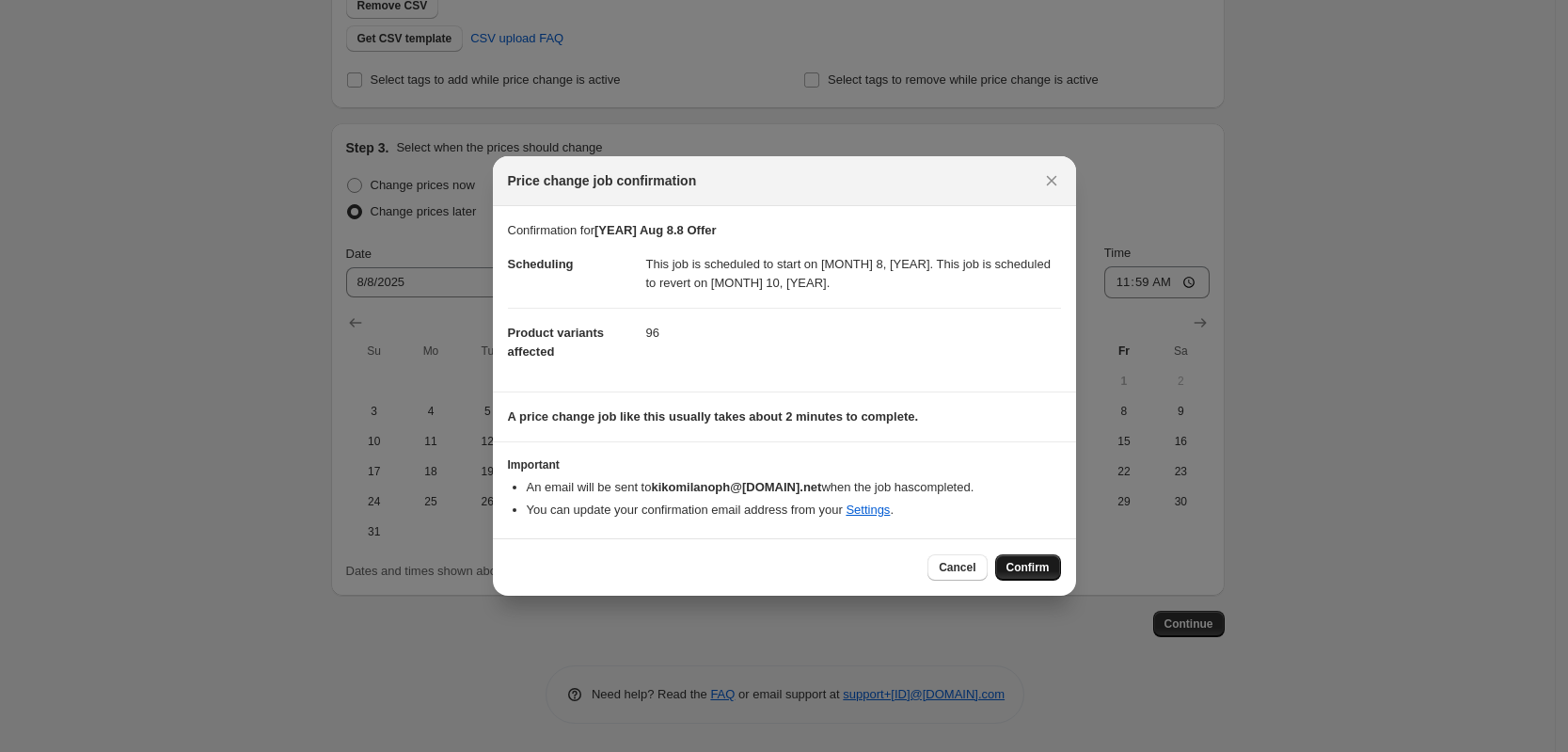 click on "Confirm" at bounding box center (1028, 568) 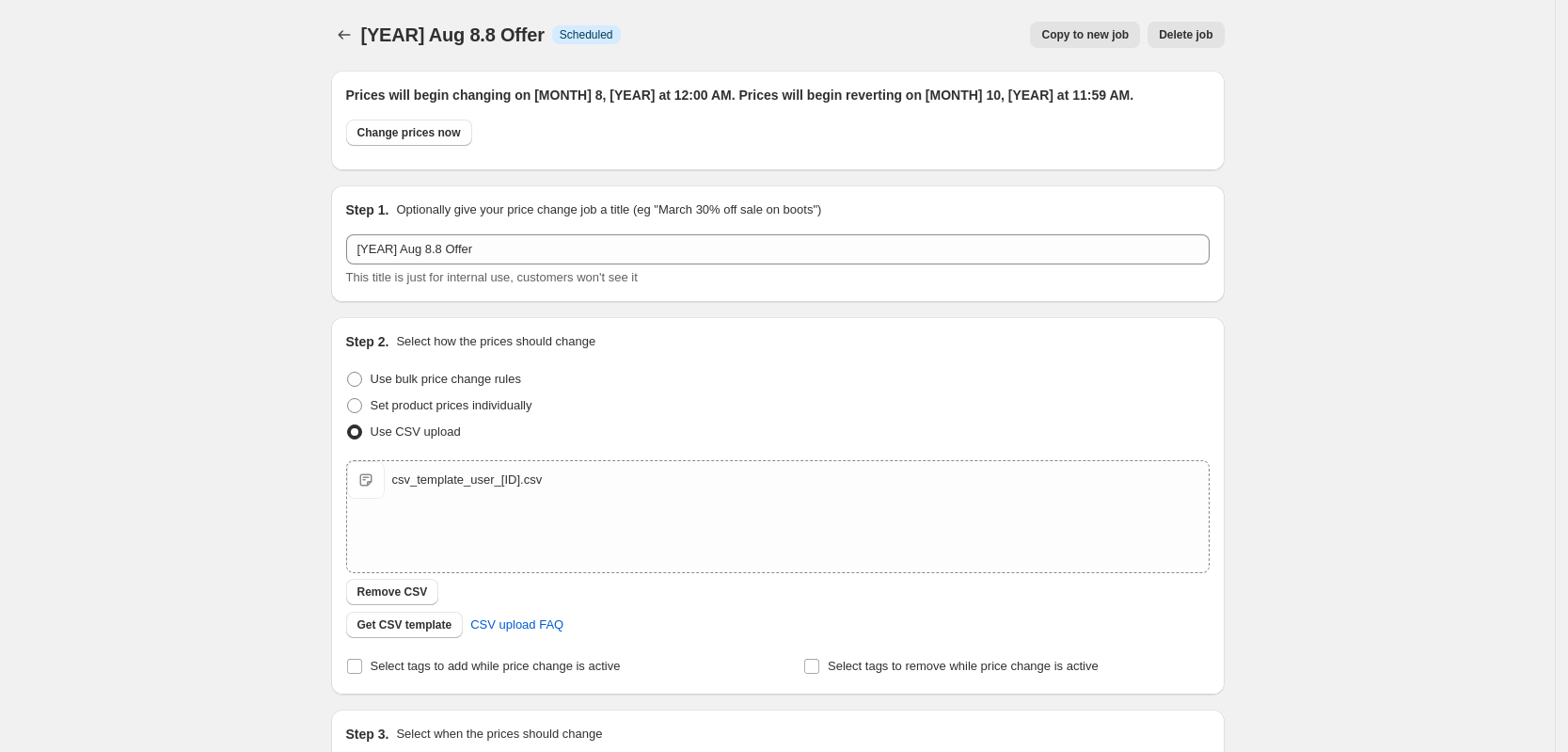 scroll, scrollTop: 0, scrollLeft: 0, axis: both 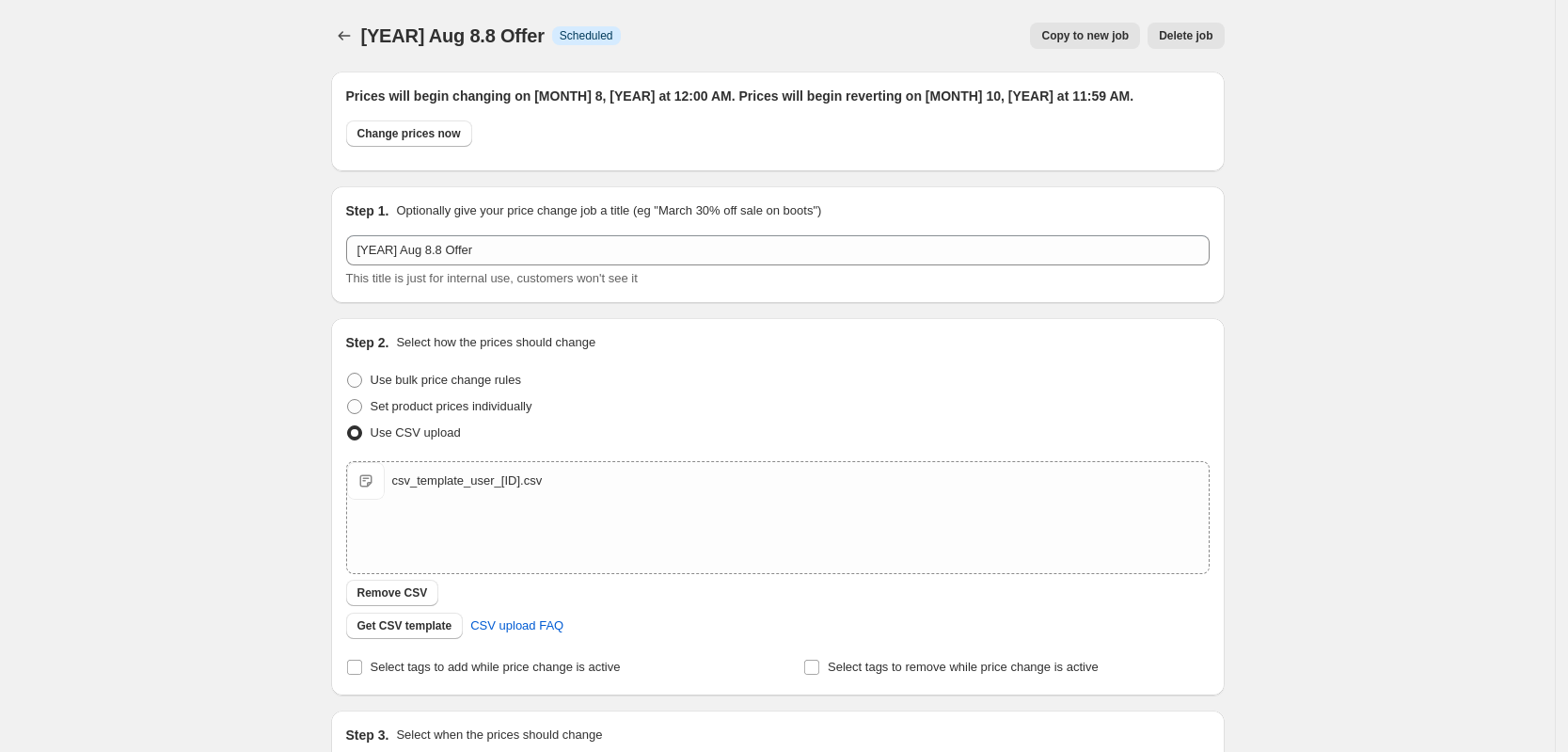 click on "Copy to new job" at bounding box center [1085, 36] 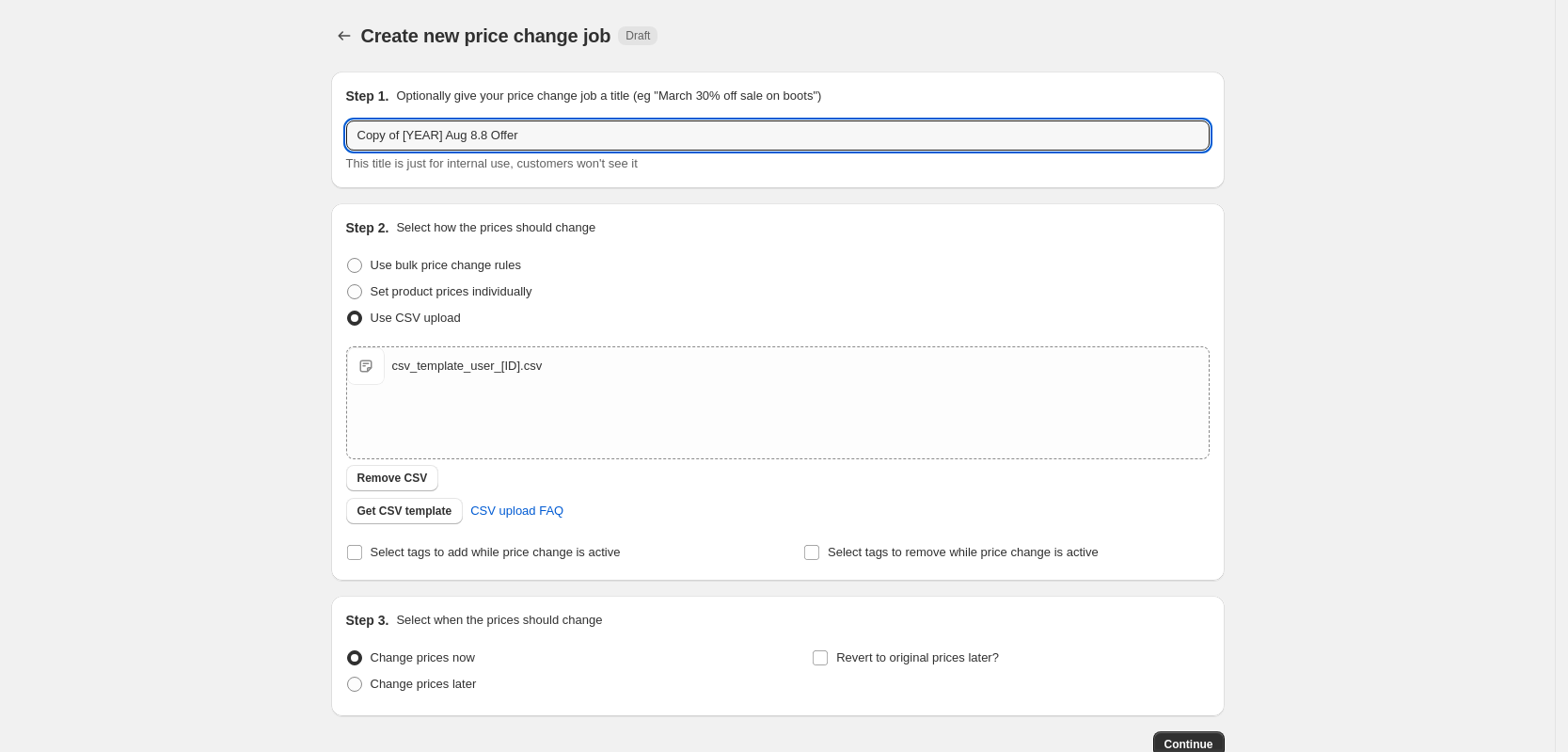 drag, startPoint x: 409, startPoint y: 132, endPoint x: 305, endPoint y: 129, distance: 104.04326 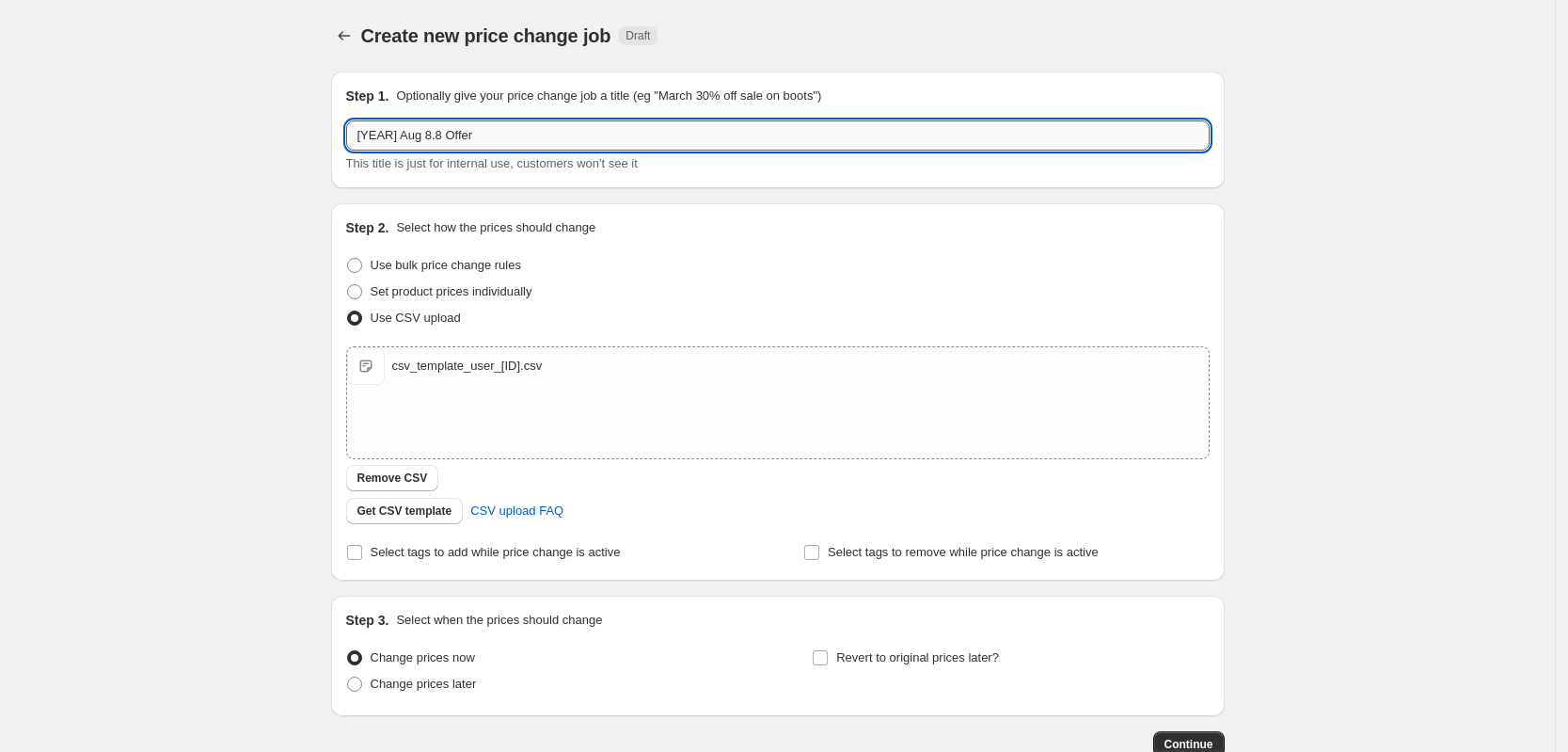 click on "[YEAR] Aug 8.8 Offer" at bounding box center [778, 136] 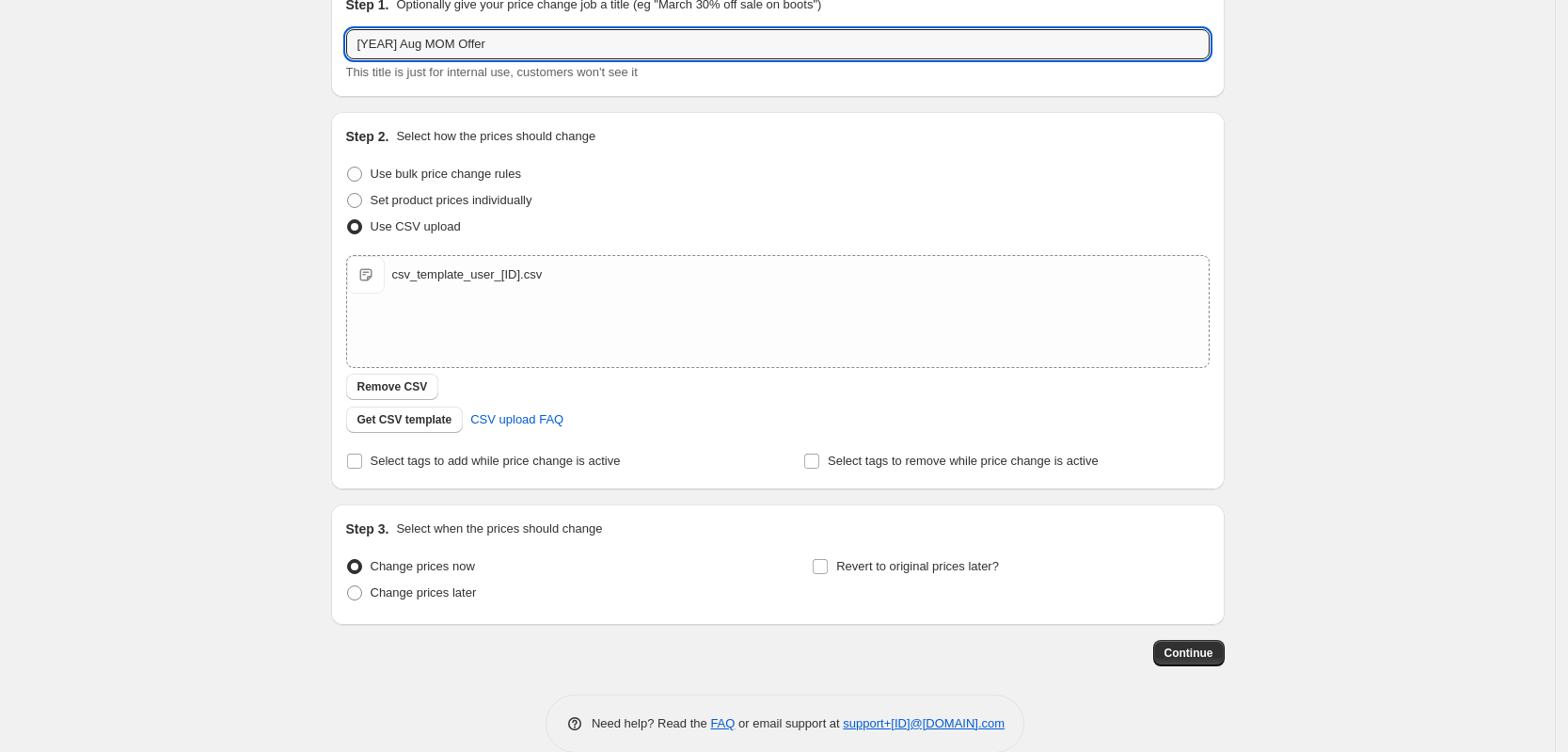 scroll, scrollTop: 120, scrollLeft: 0, axis: vertical 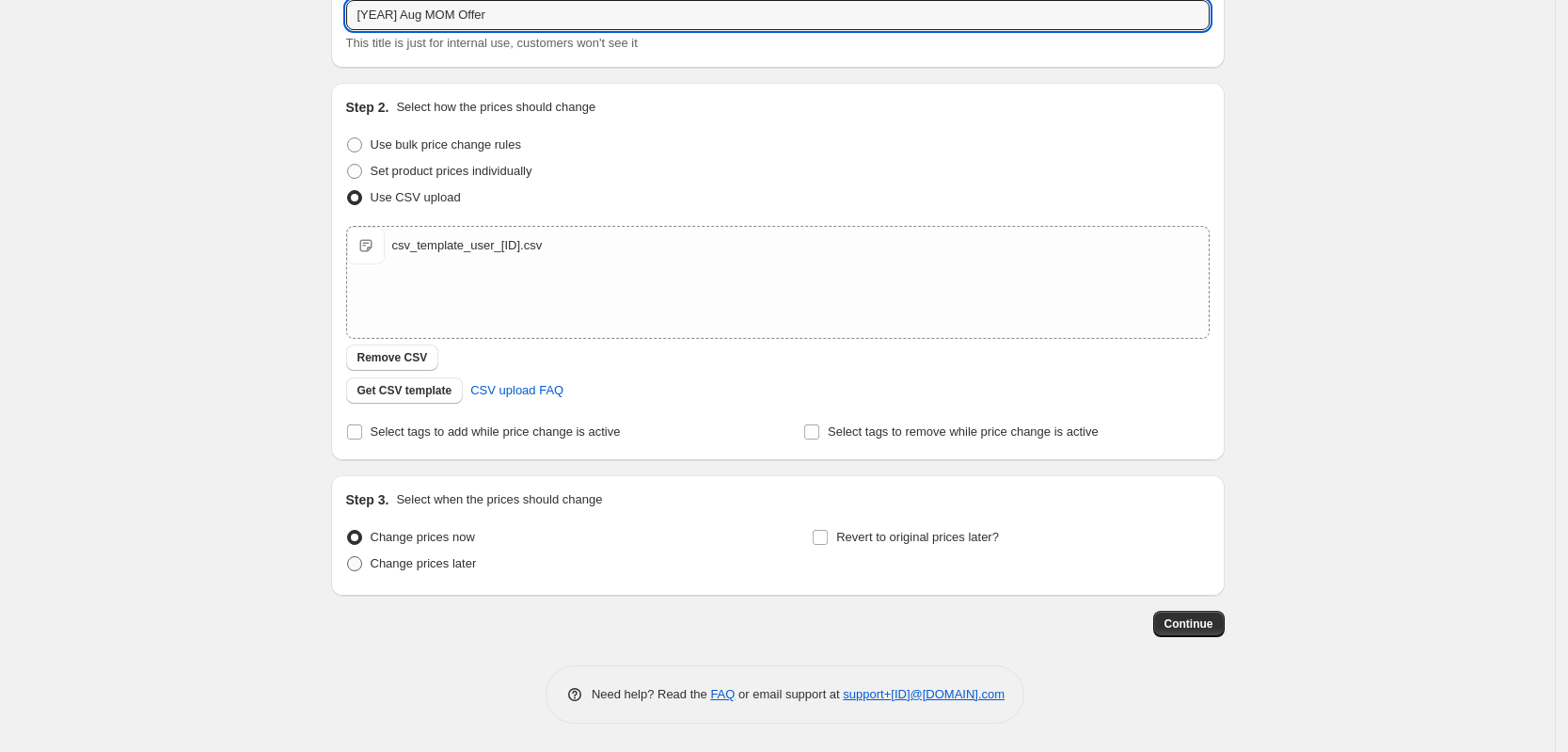 type on "[YEAR] Aug MOM Offer" 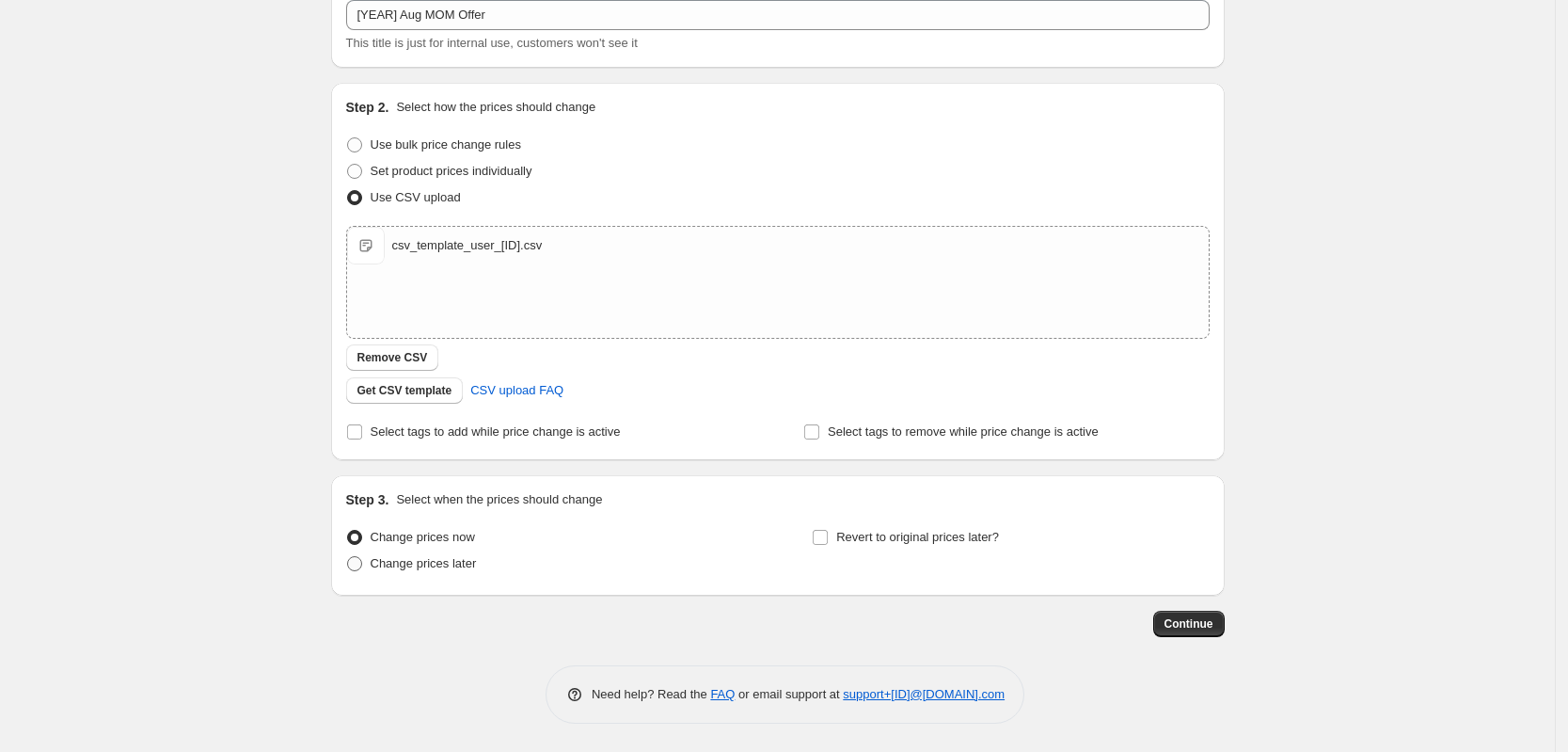 click on "Change prices later" at bounding box center [423, 563] 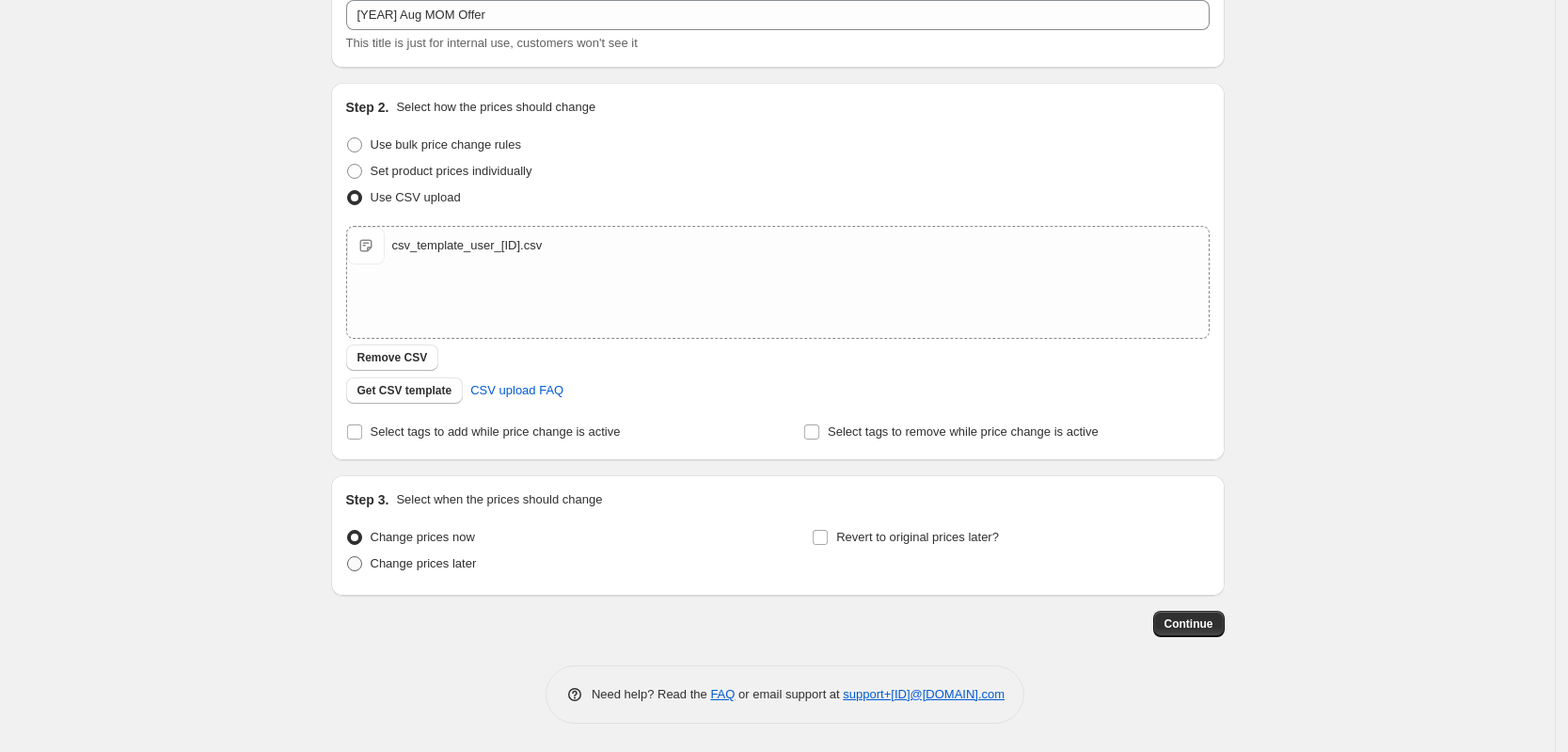 radio on "true" 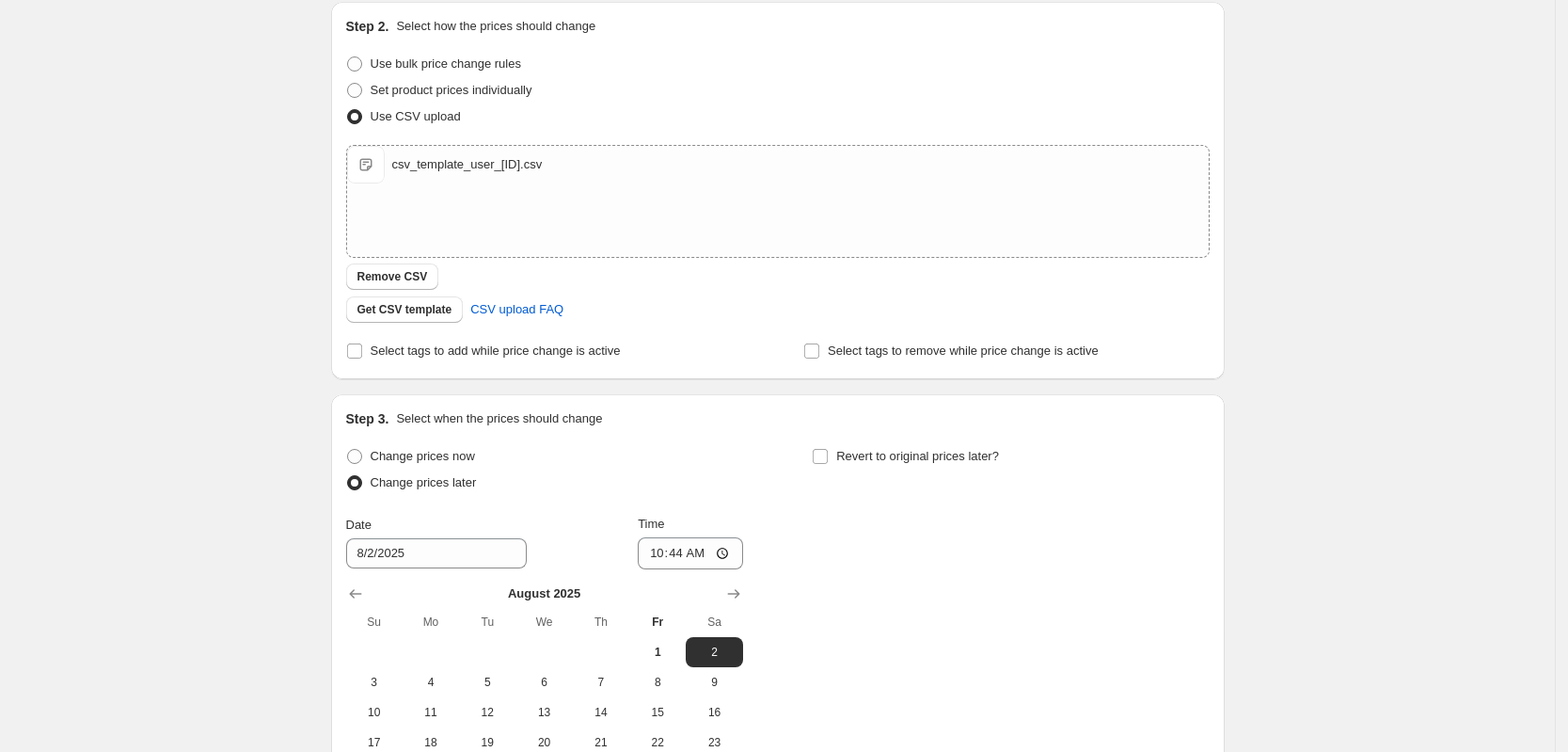scroll, scrollTop: 356, scrollLeft: 0, axis: vertical 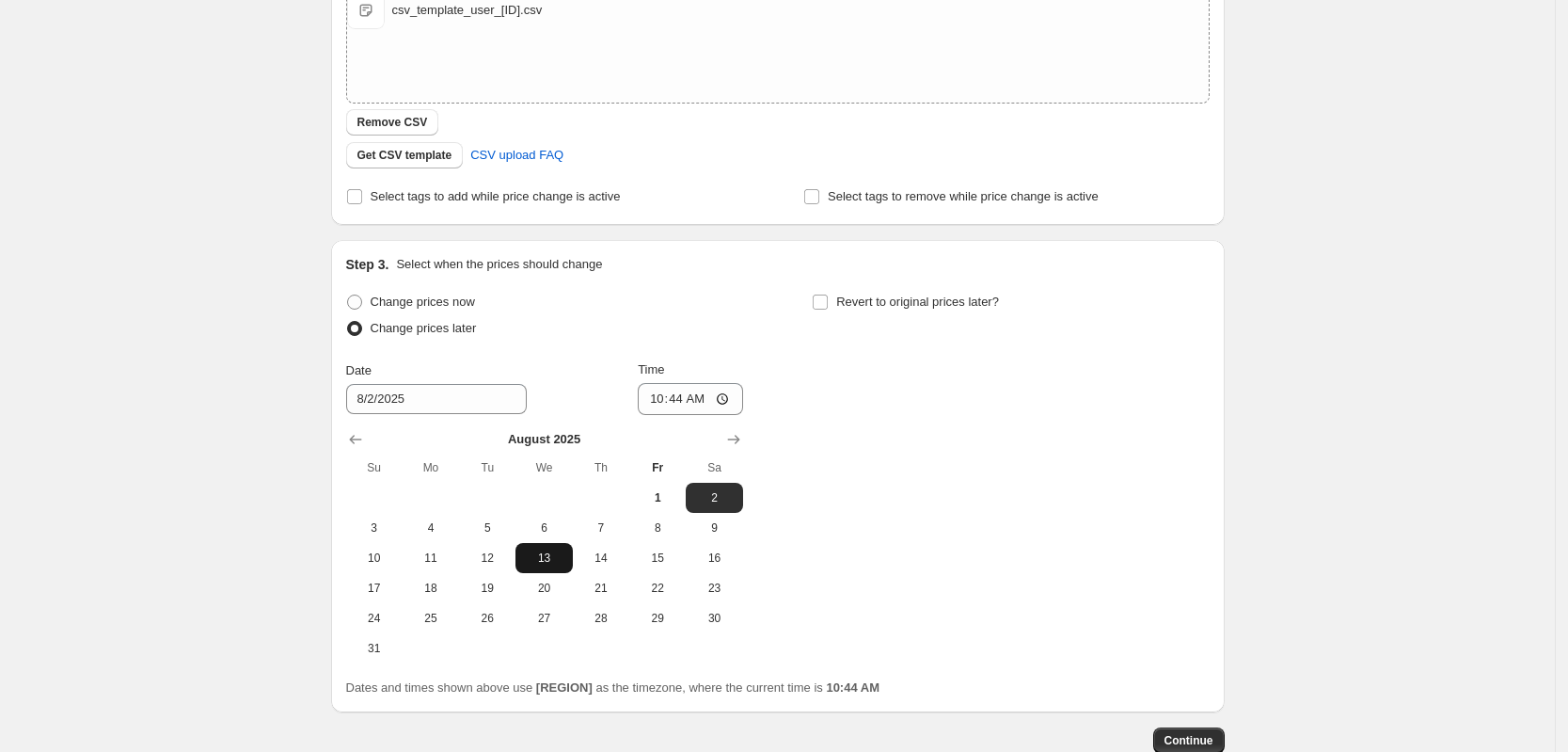 click on "13" at bounding box center (544, 558) 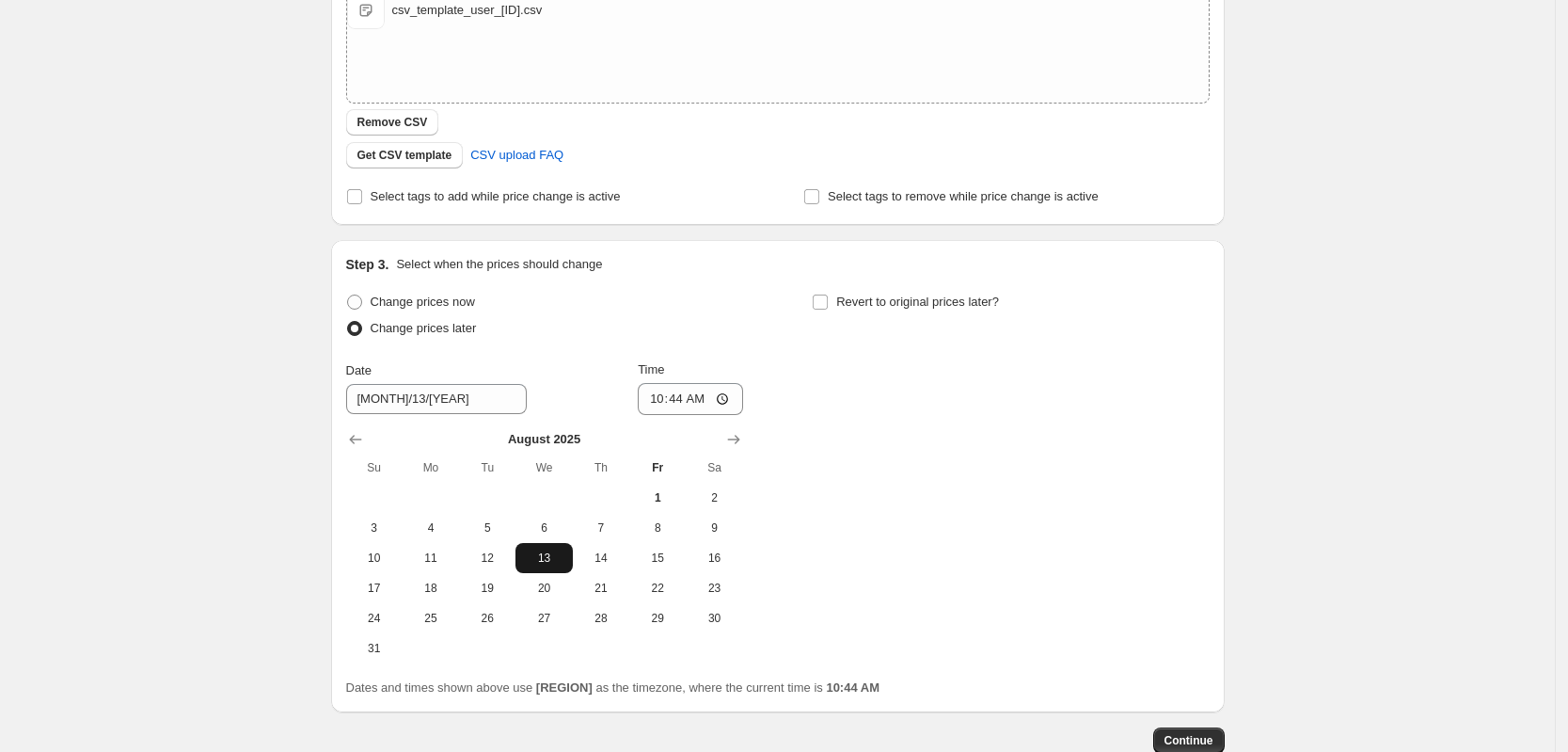 type on "[MONTH]/13/[YEAR]" 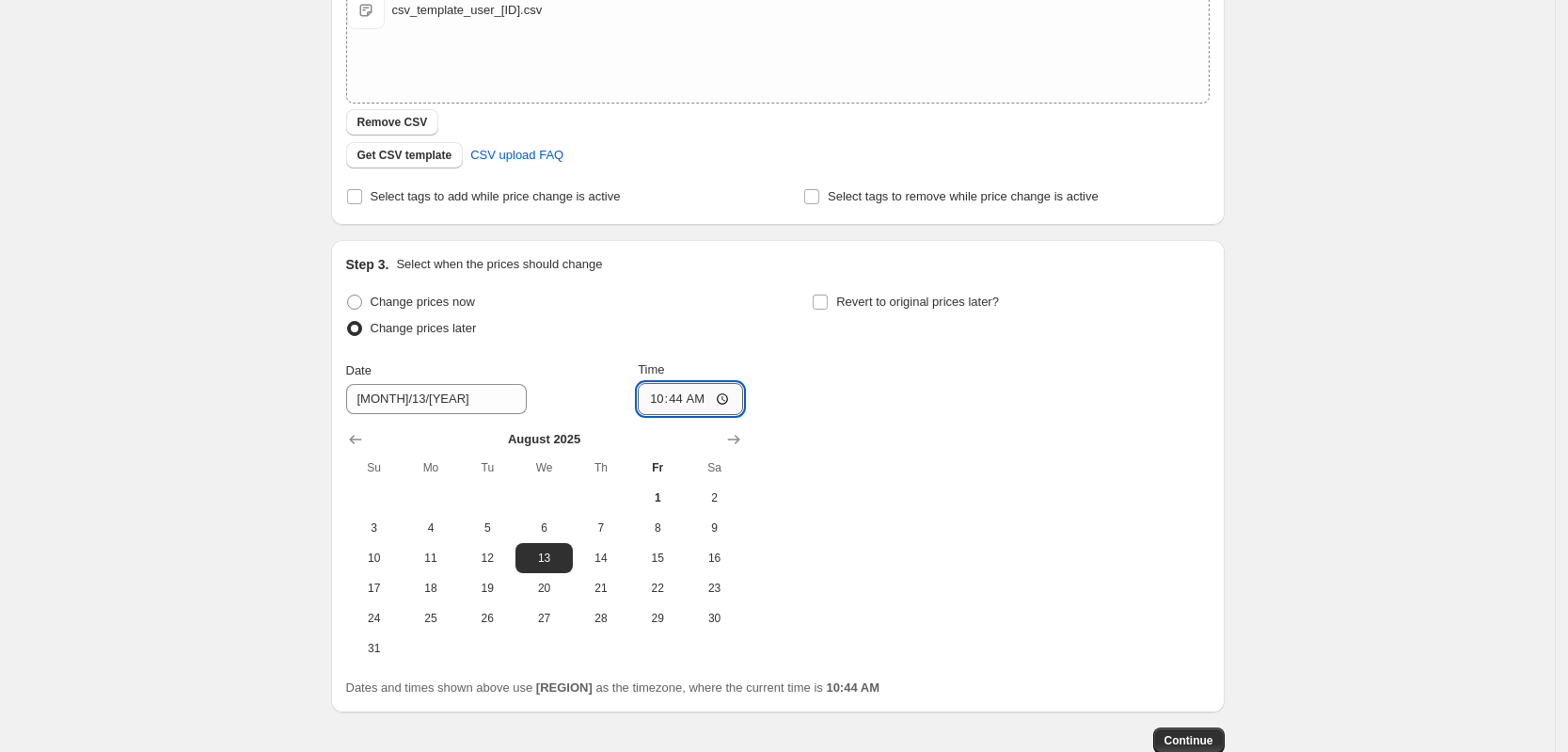 click on "10:44" at bounding box center [690, 399] 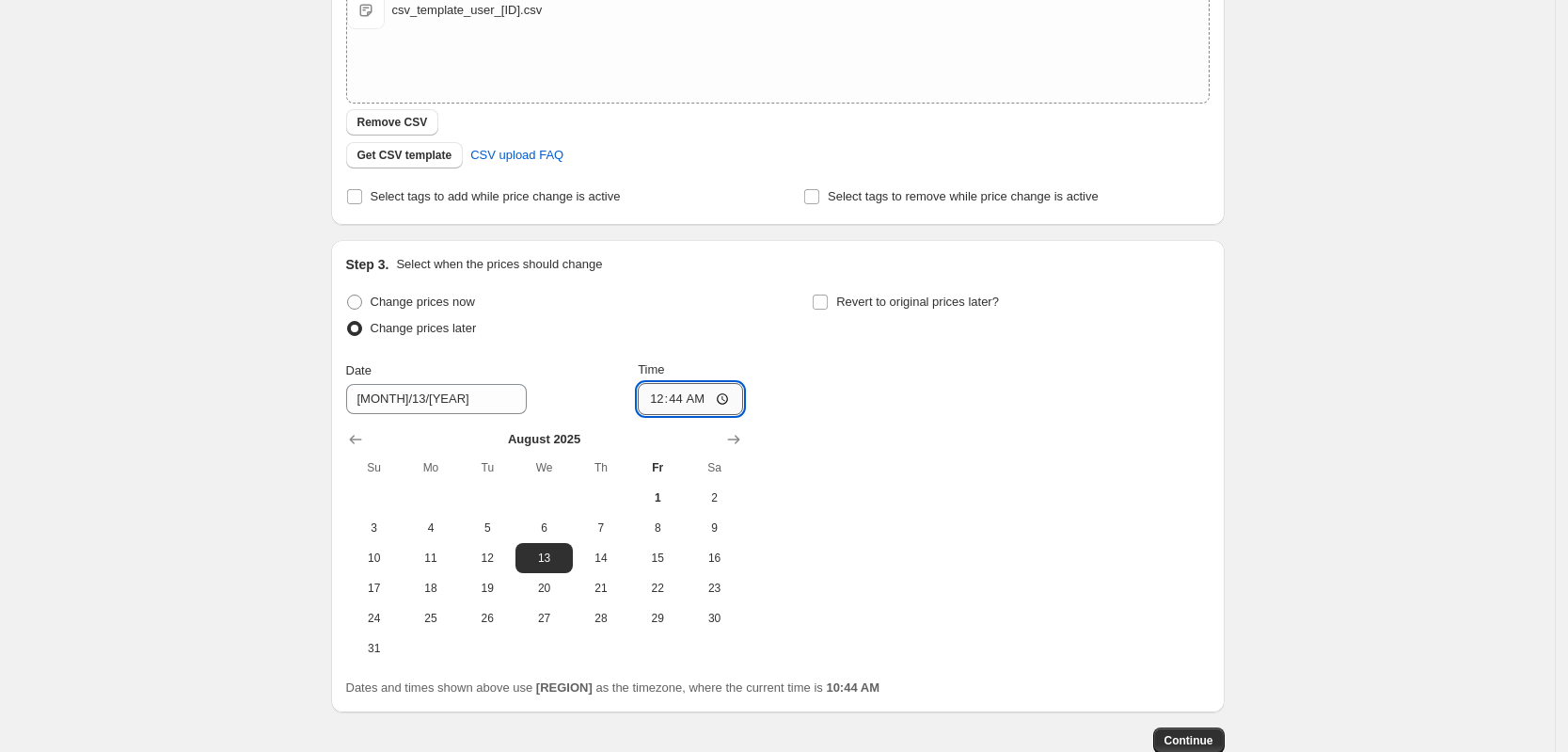 type on "00:00" 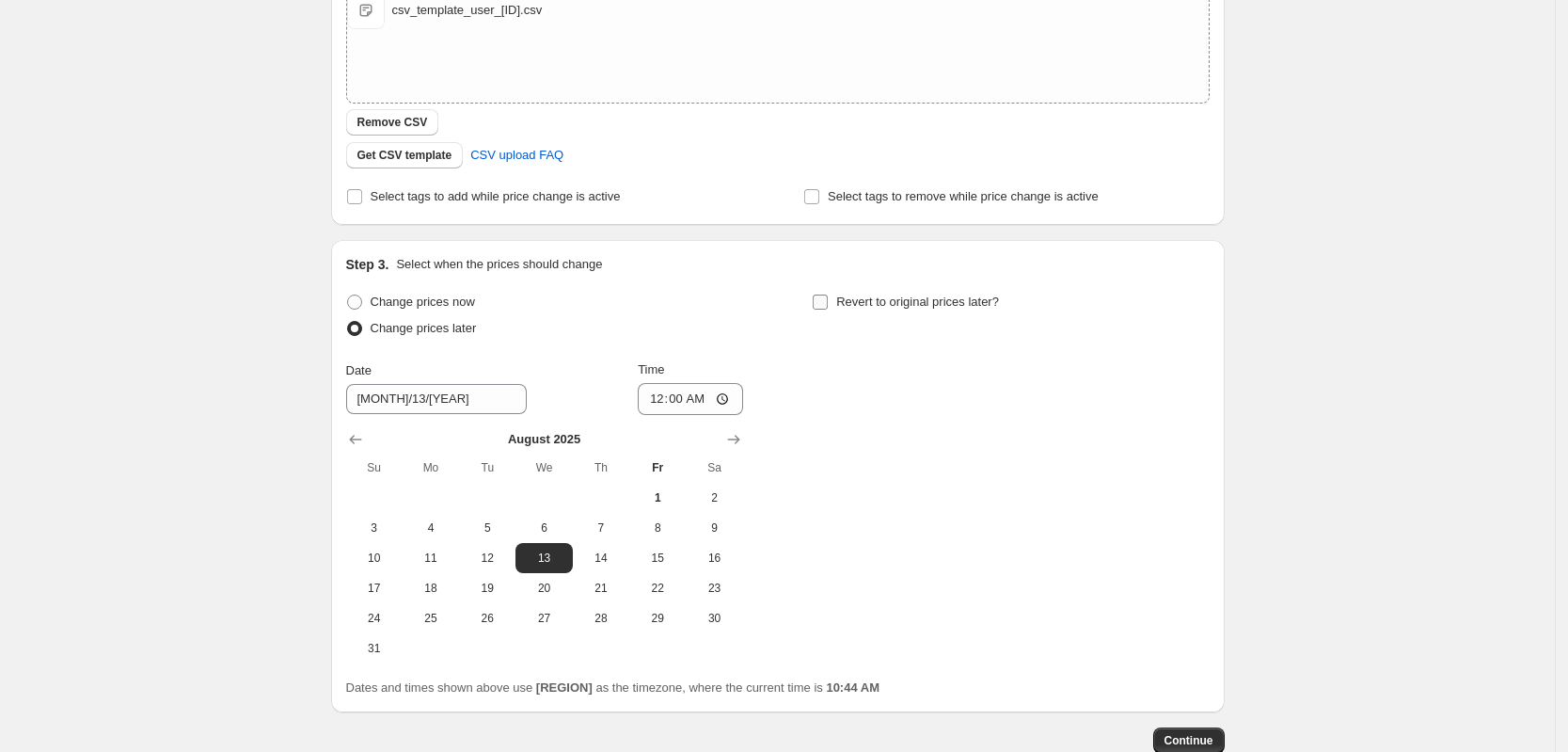 click on "Revert to original prices later?" at bounding box center [820, 302] 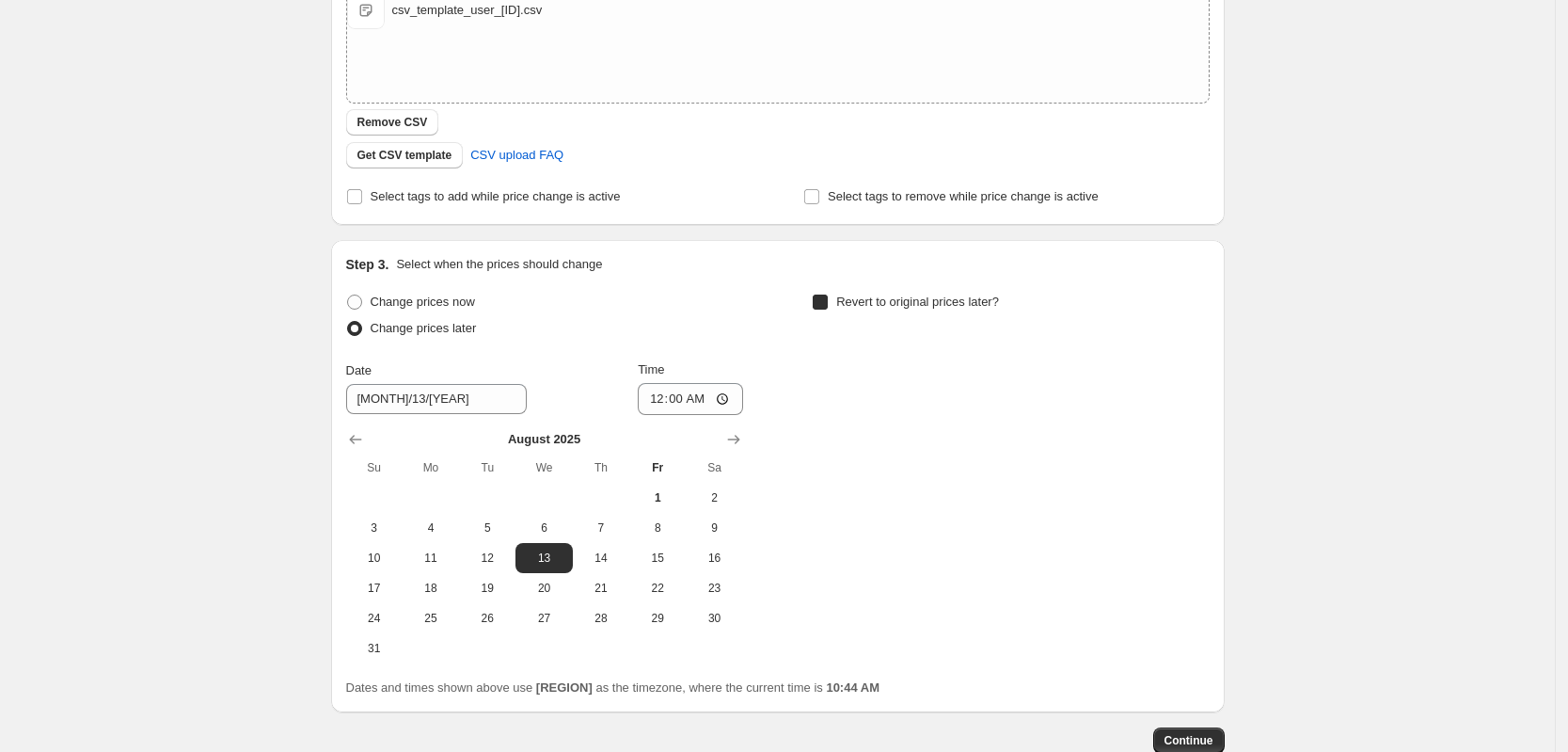checkbox on "true" 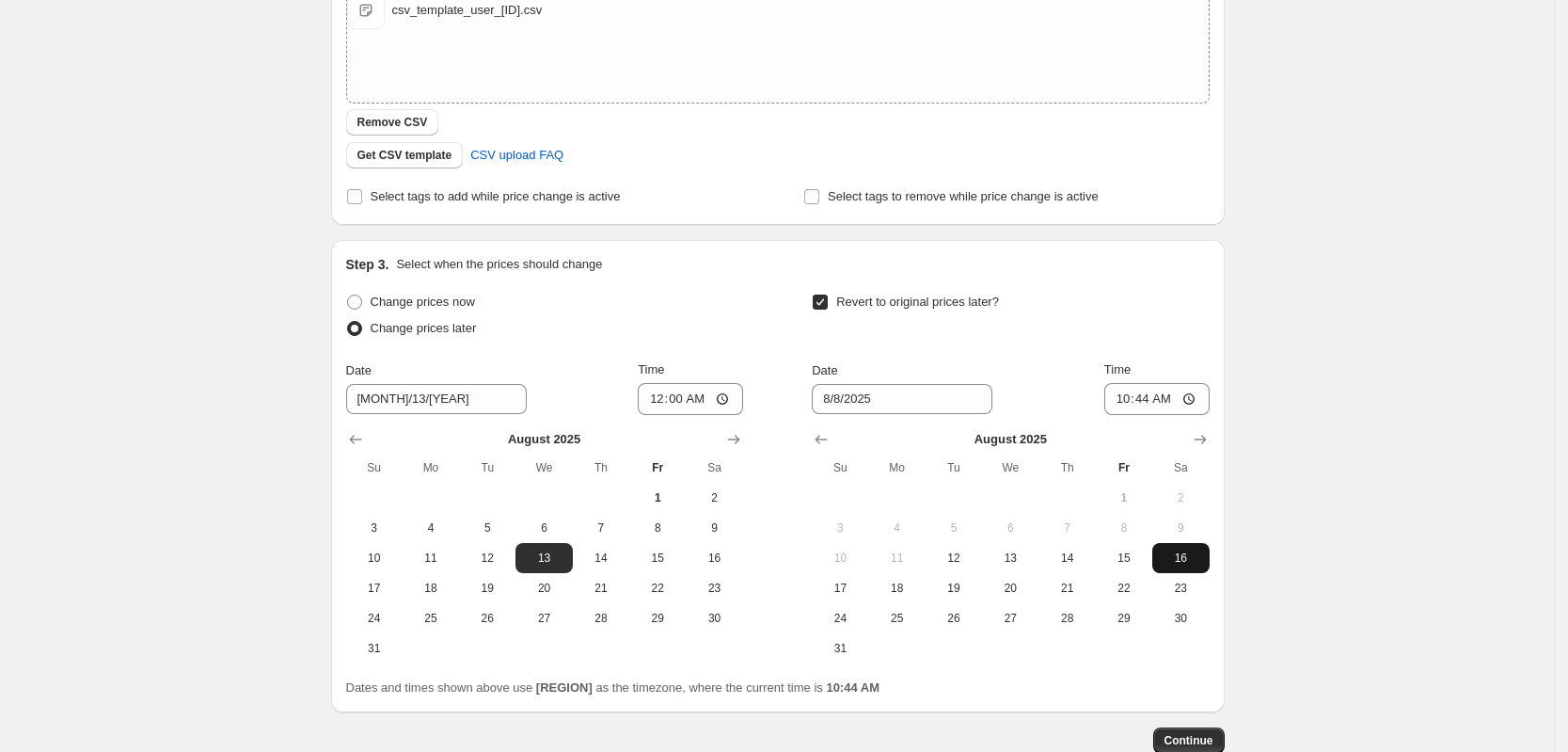 click on "16" at bounding box center (1180, 558) 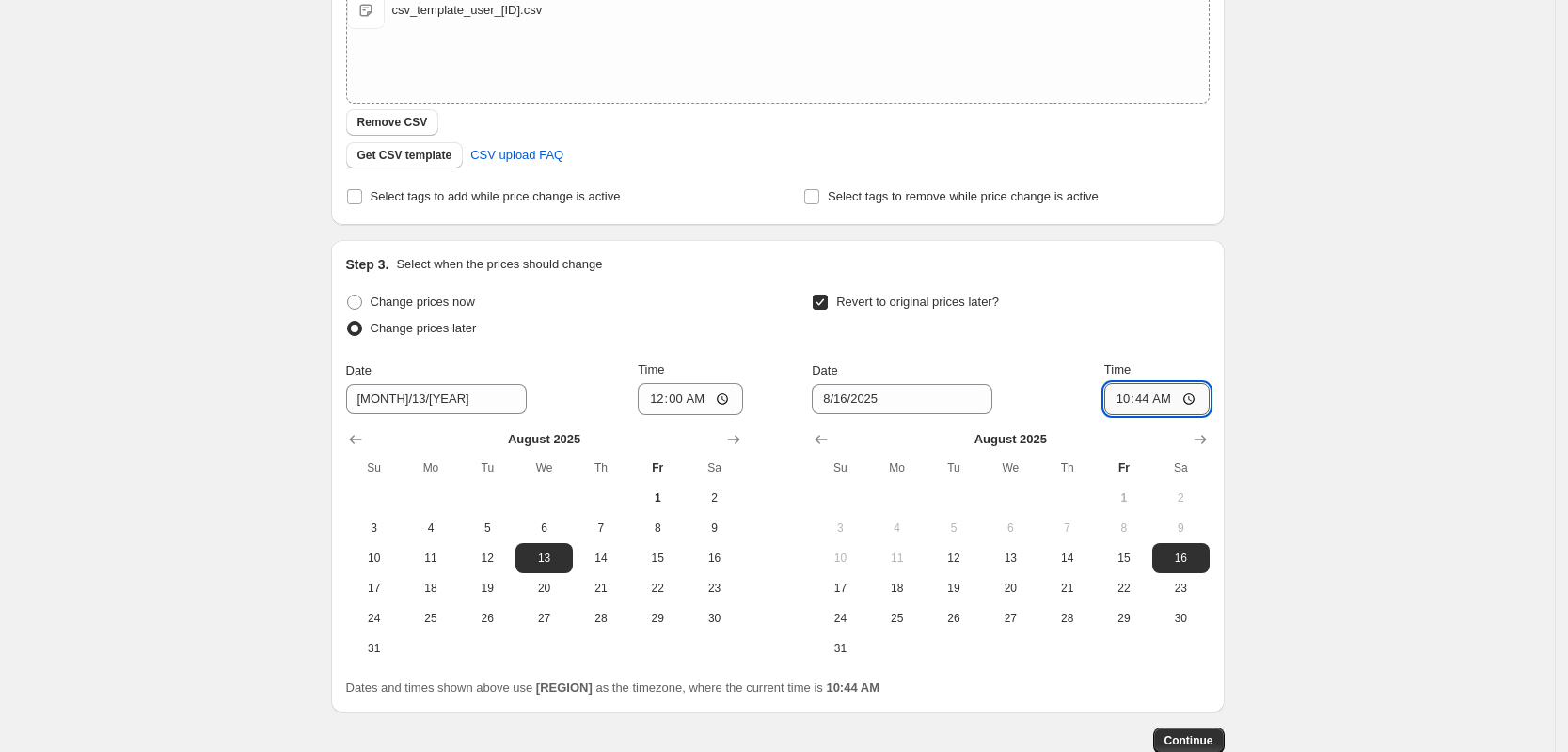 click on "10:44" at bounding box center [1157, 399] 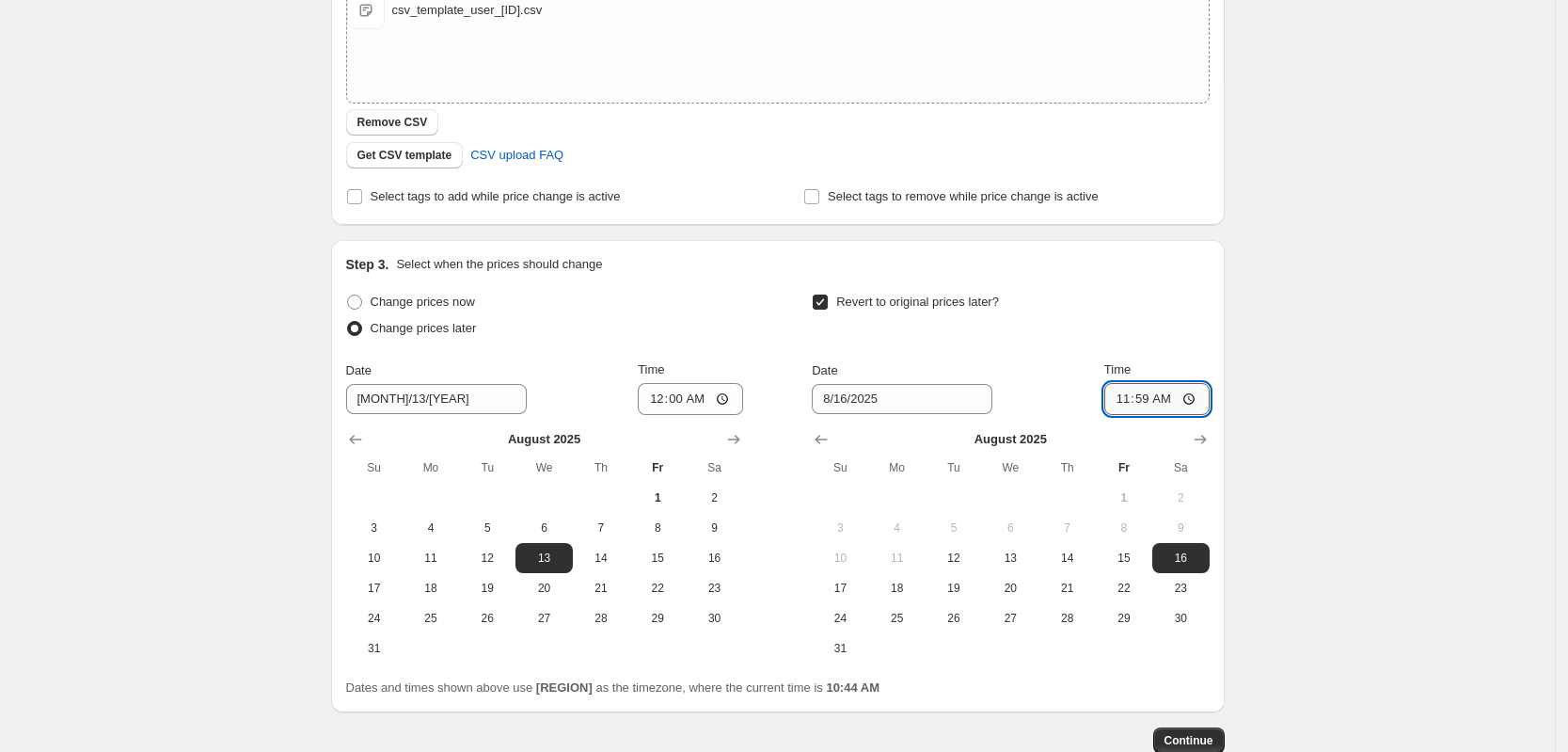 type on "23:59" 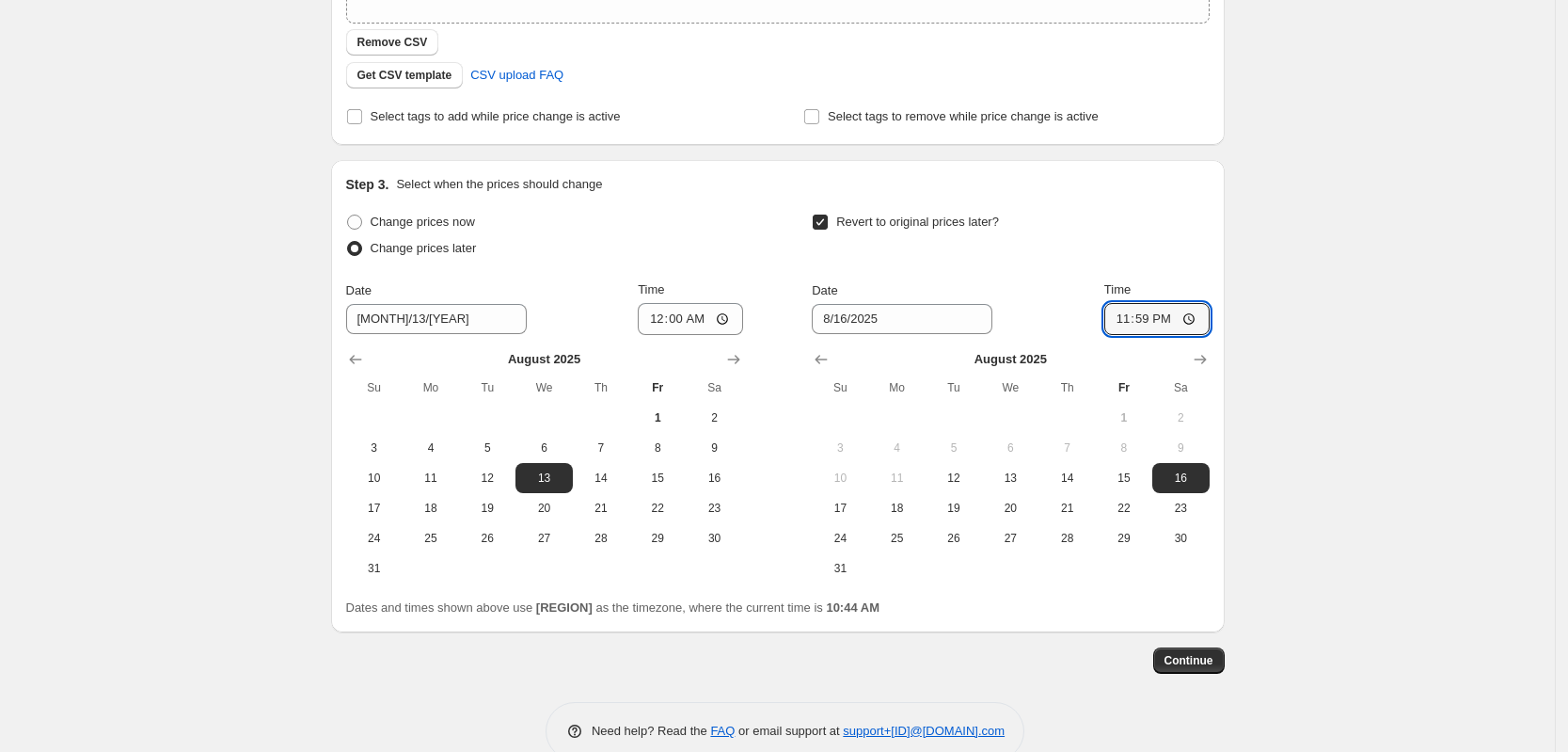scroll, scrollTop: 472, scrollLeft: 0, axis: vertical 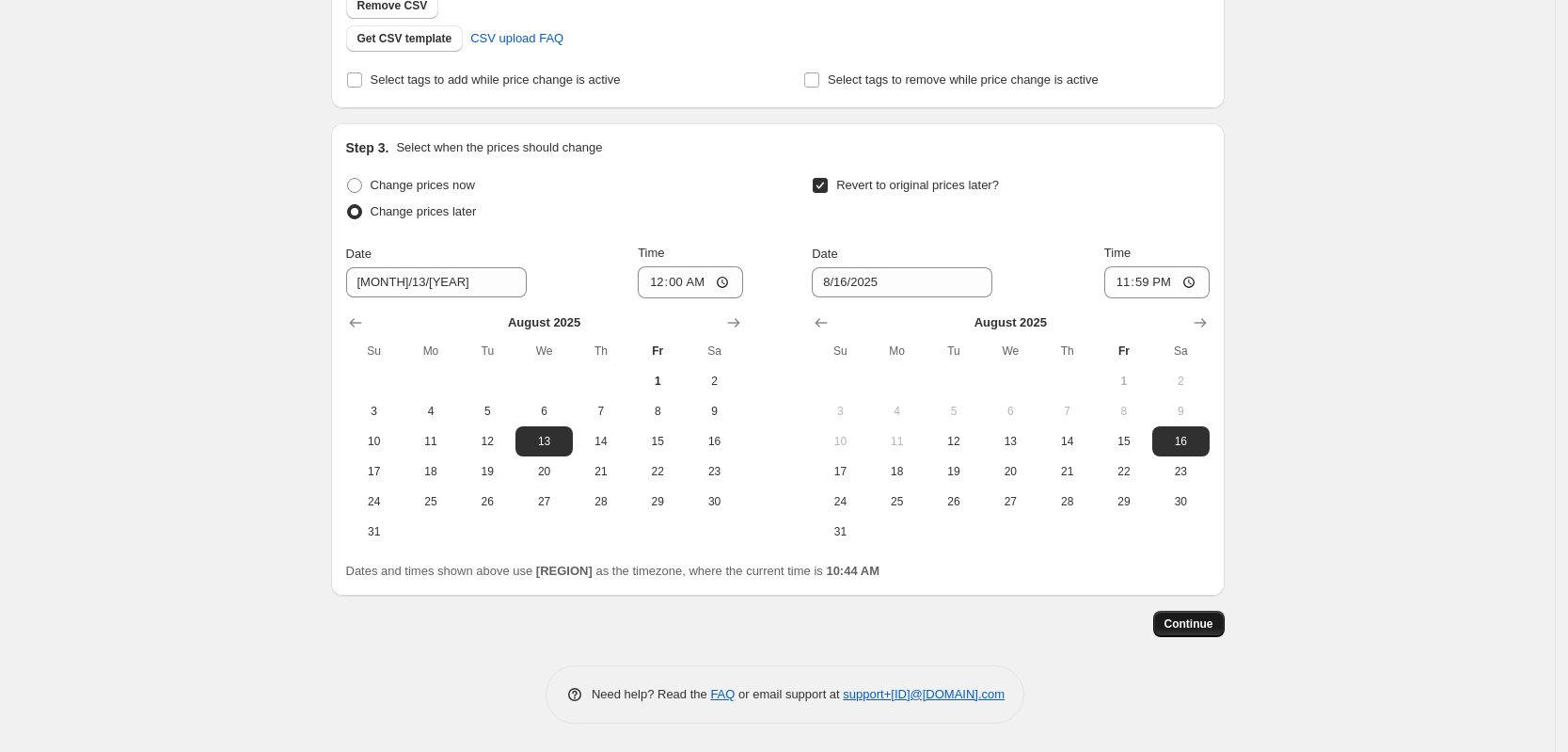 click on "Continue" at bounding box center [1189, 624] 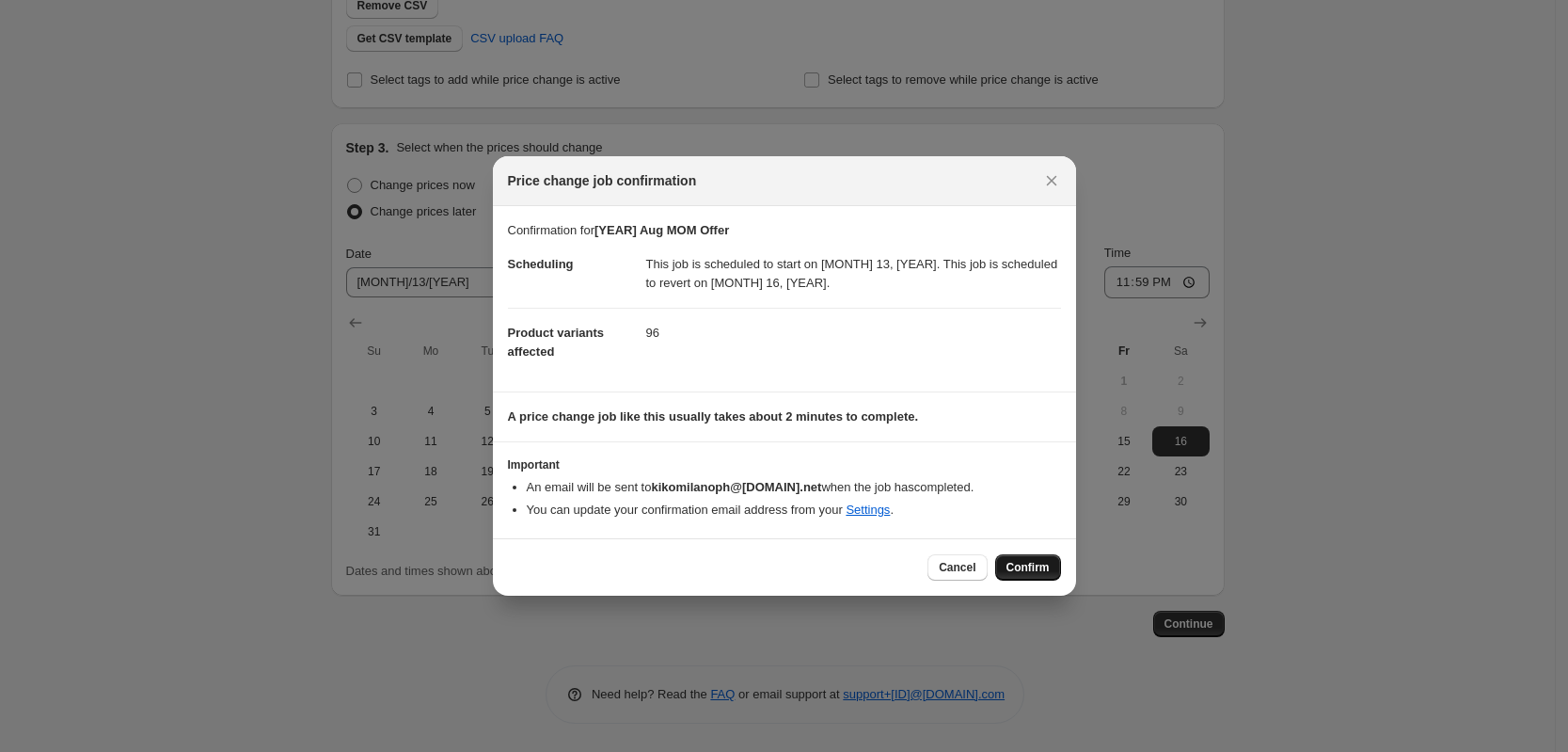 click on "Confirm" at bounding box center [1028, 568] 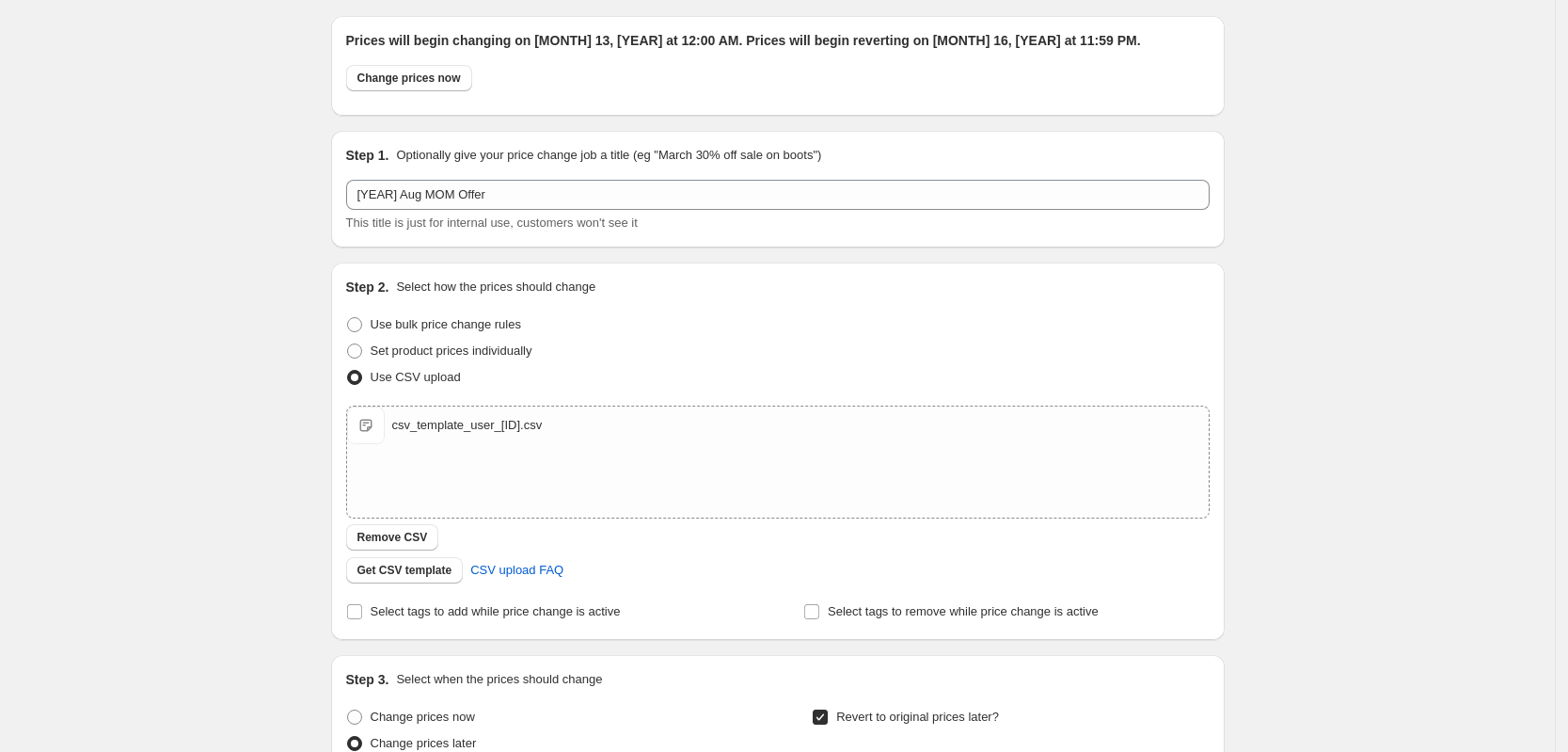 scroll, scrollTop: 0, scrollLeft: 0, axis: both 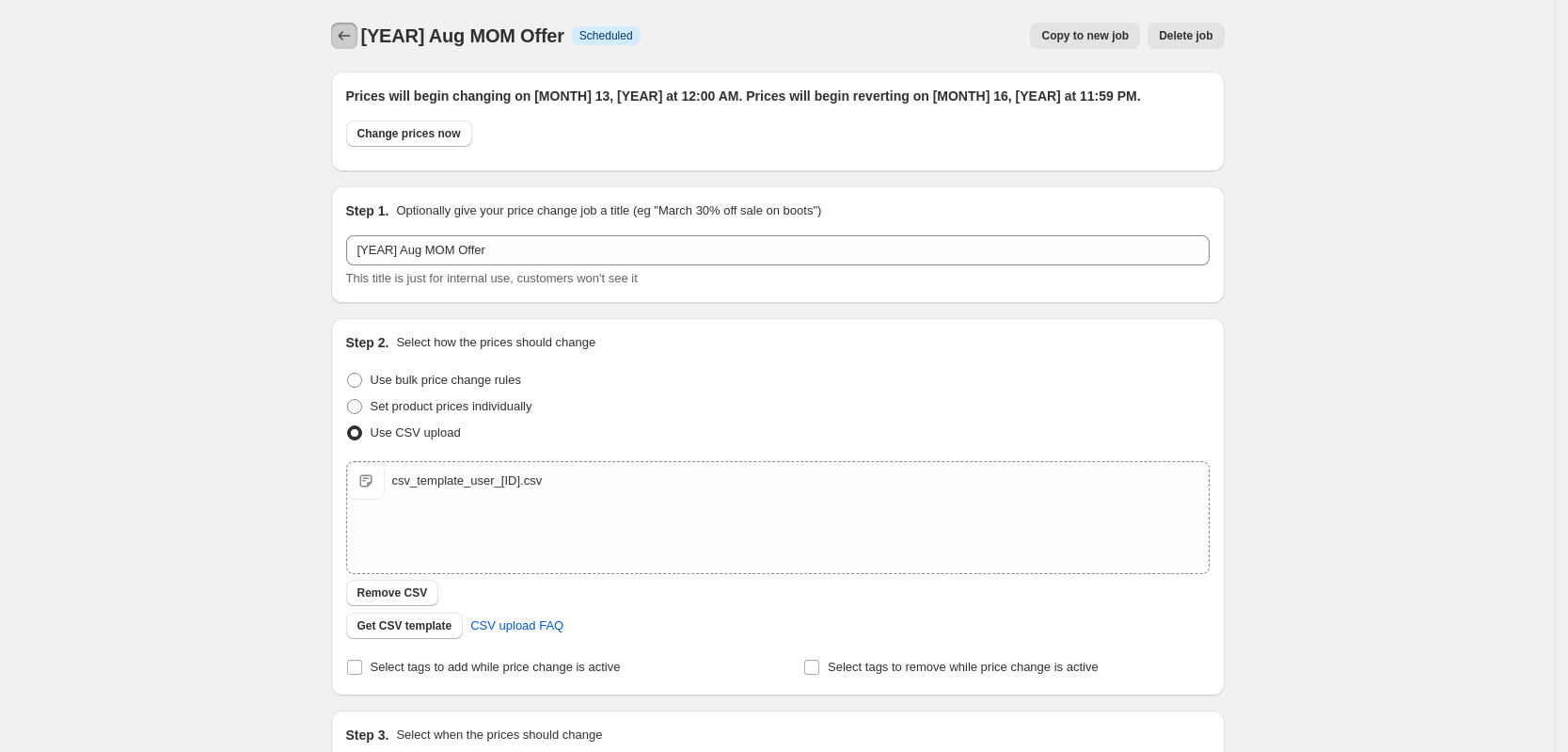 click 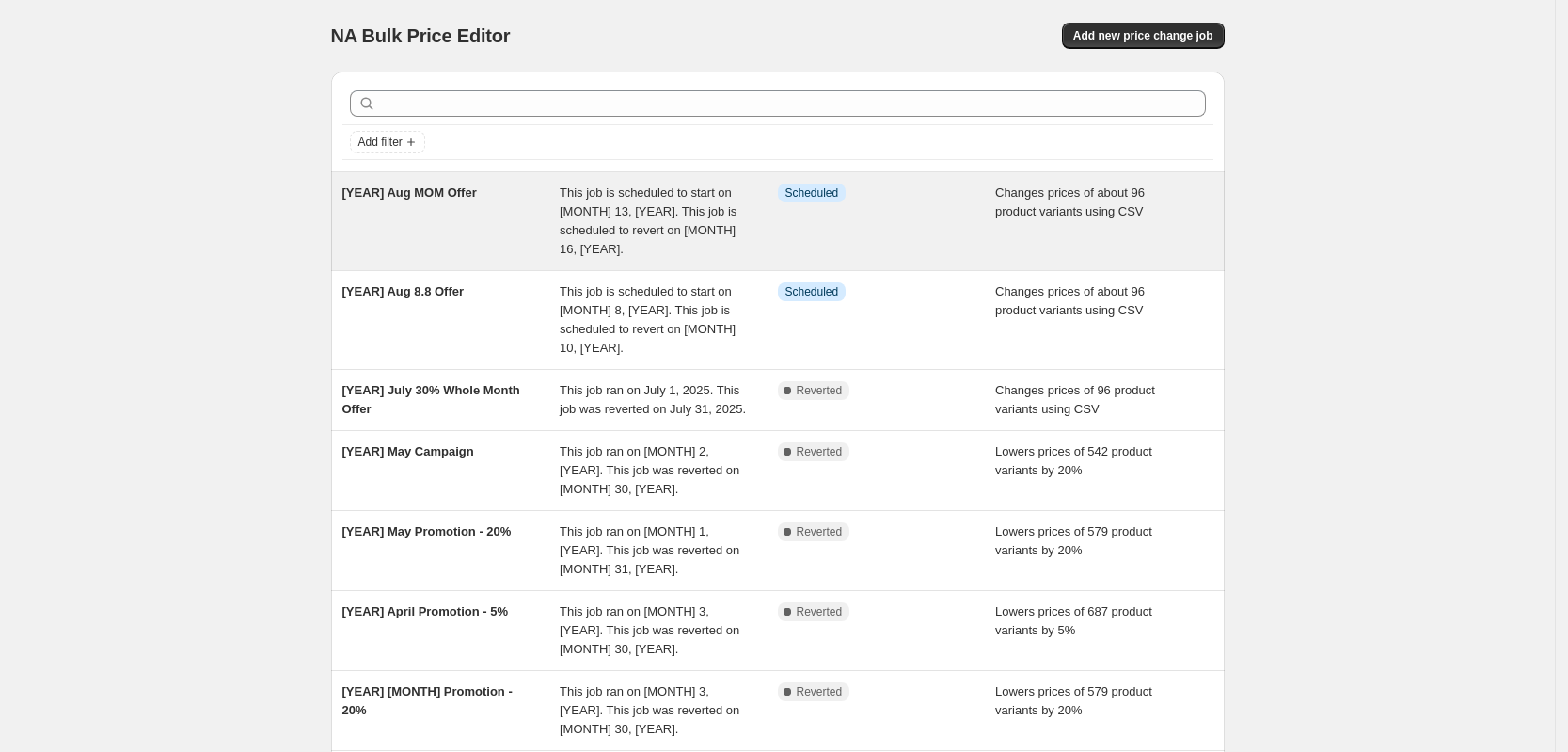 click on "This job is scheduled to start on [MONTH] 13, [YEAR]. This job is scheduled to revert on [MONTH] 16, [YEAR]." at bounding box center (648, 220) 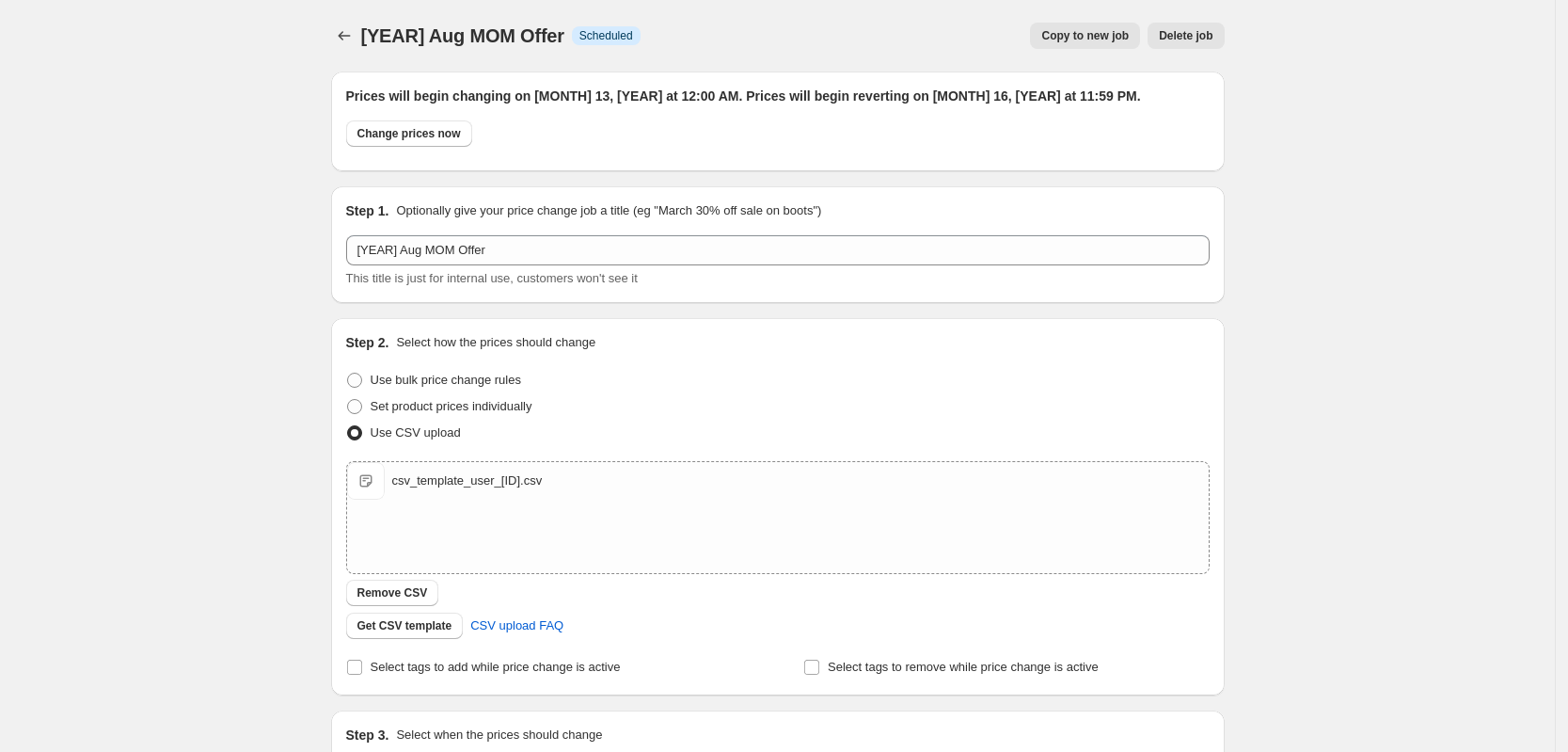 click on "Copy to new job" at bounding box center (1085, 36) 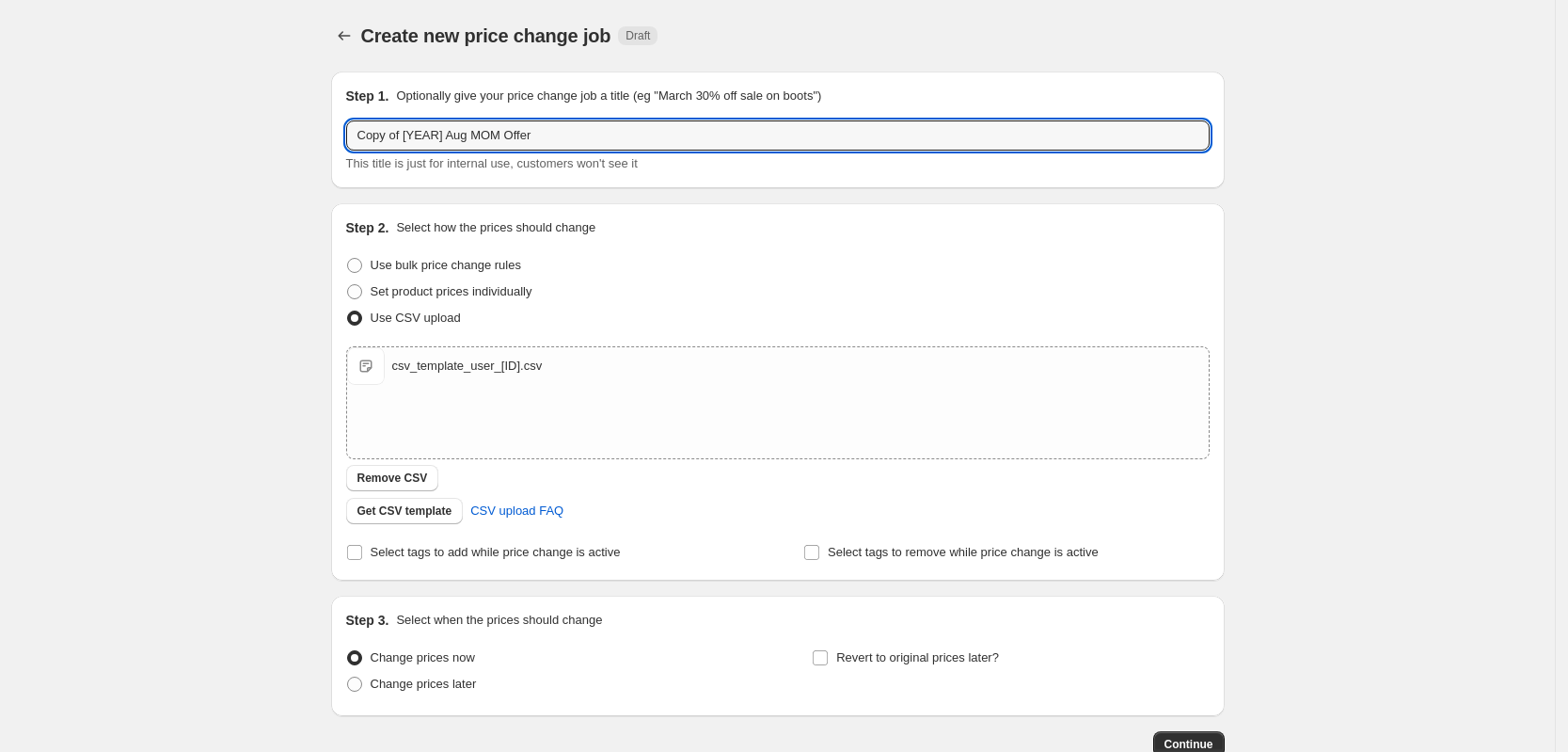 drag, startPoint x: 411, startPoint y: 133, endPoint x: 316, endPoint y: 135, distance: 95.0211 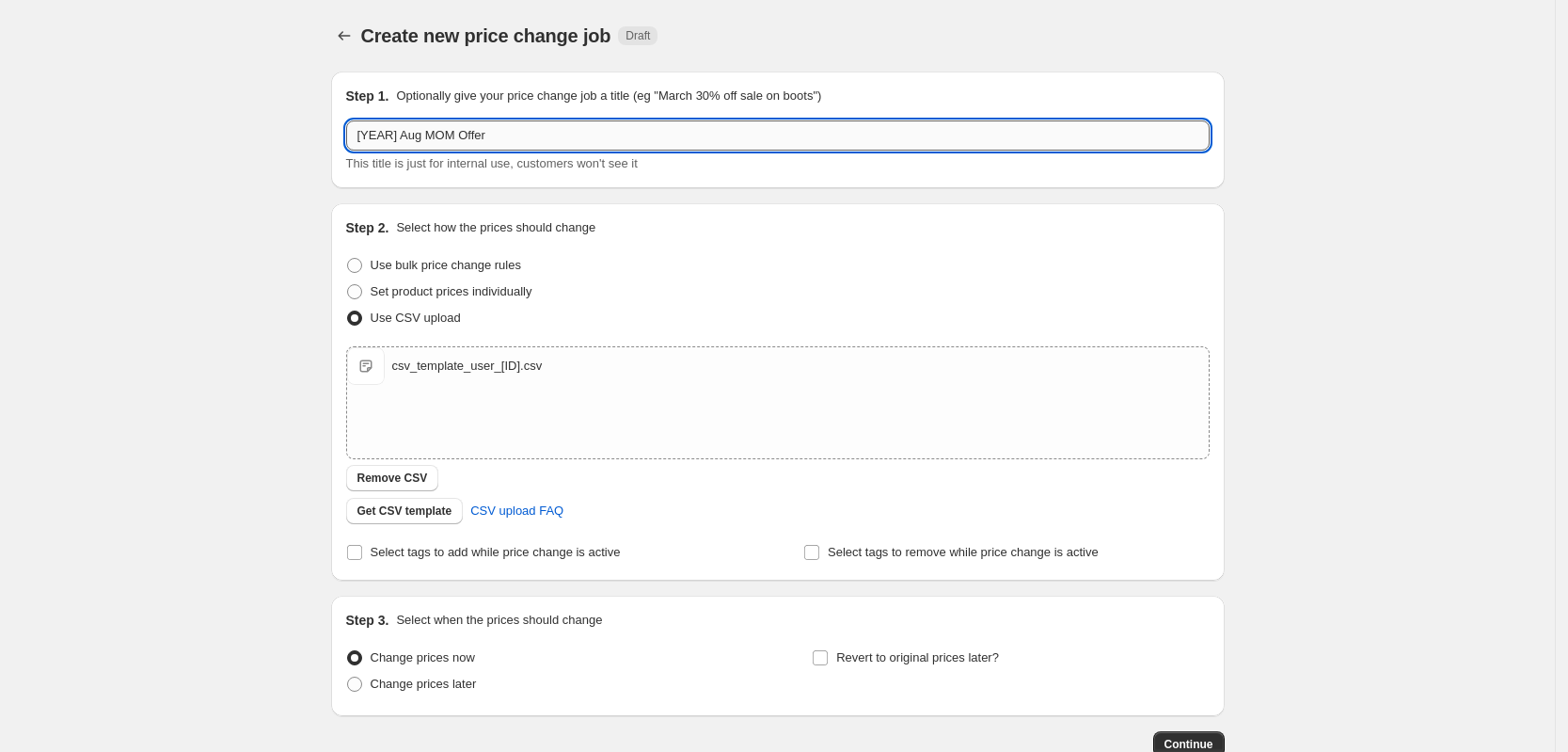 click on "[YEAR] Aug MOM Offer" at bounding box center [778, 136] 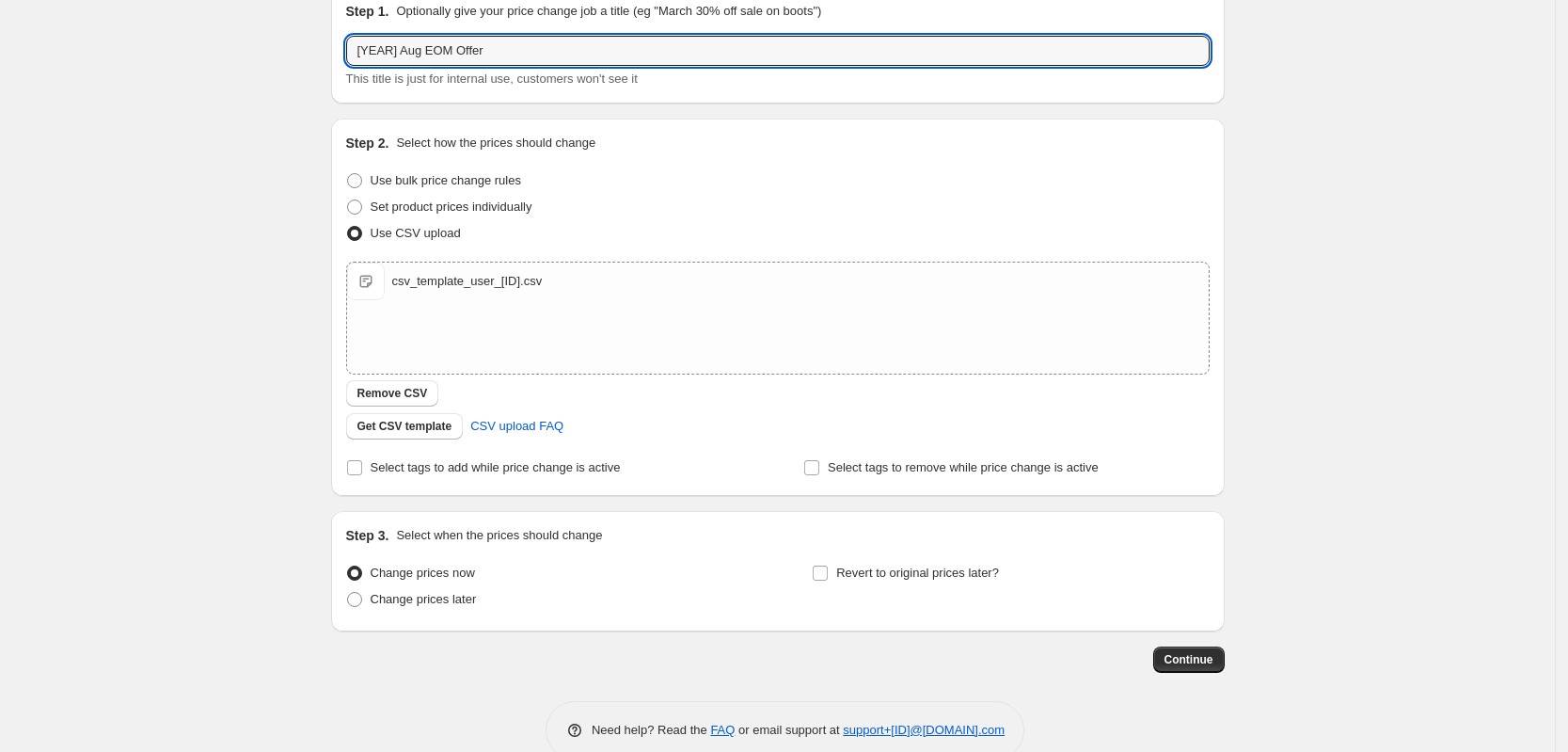 scroll, scrollTop: 120, scrollLeft: 0, axis: vertical 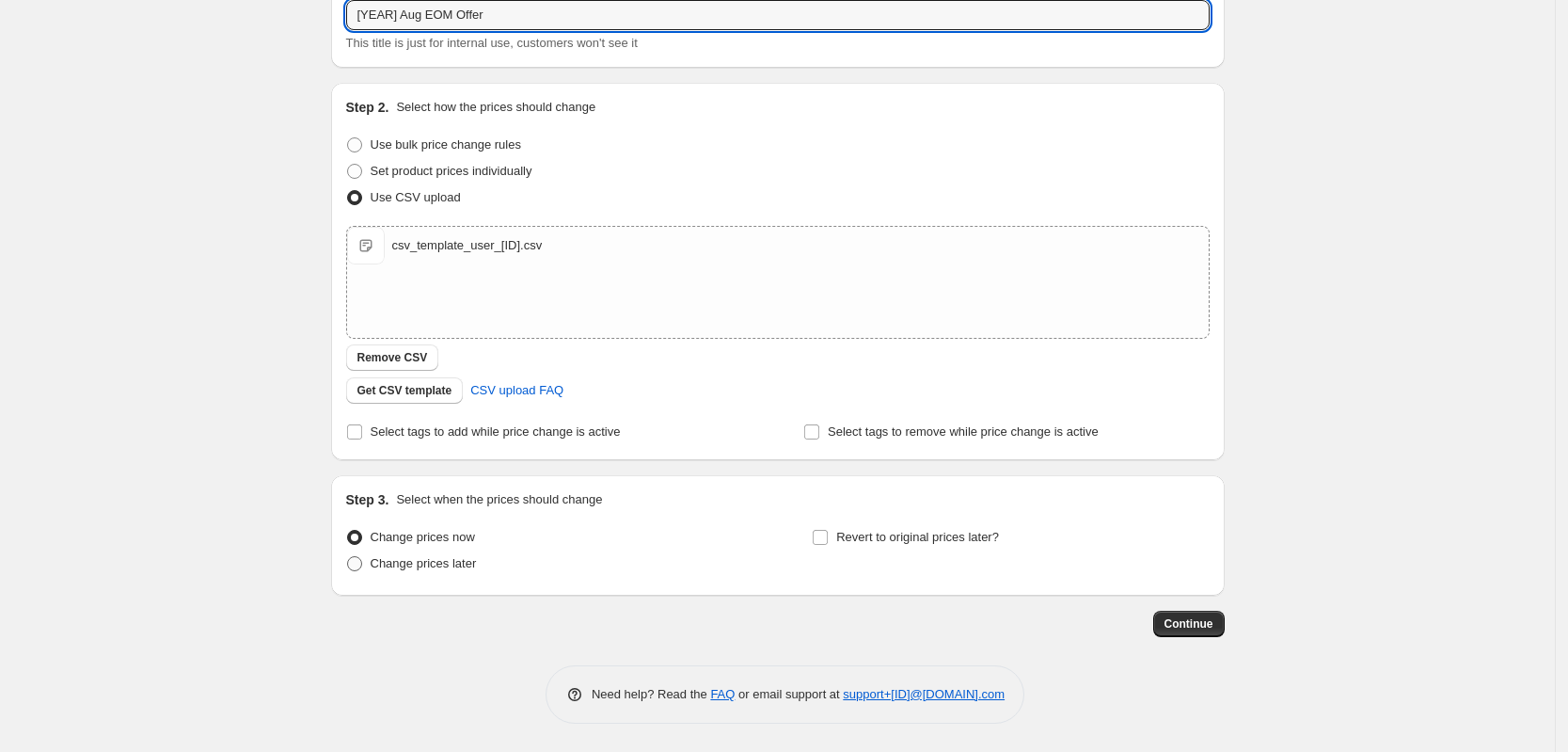 type on "[YEAR] Aug EOM Offer" 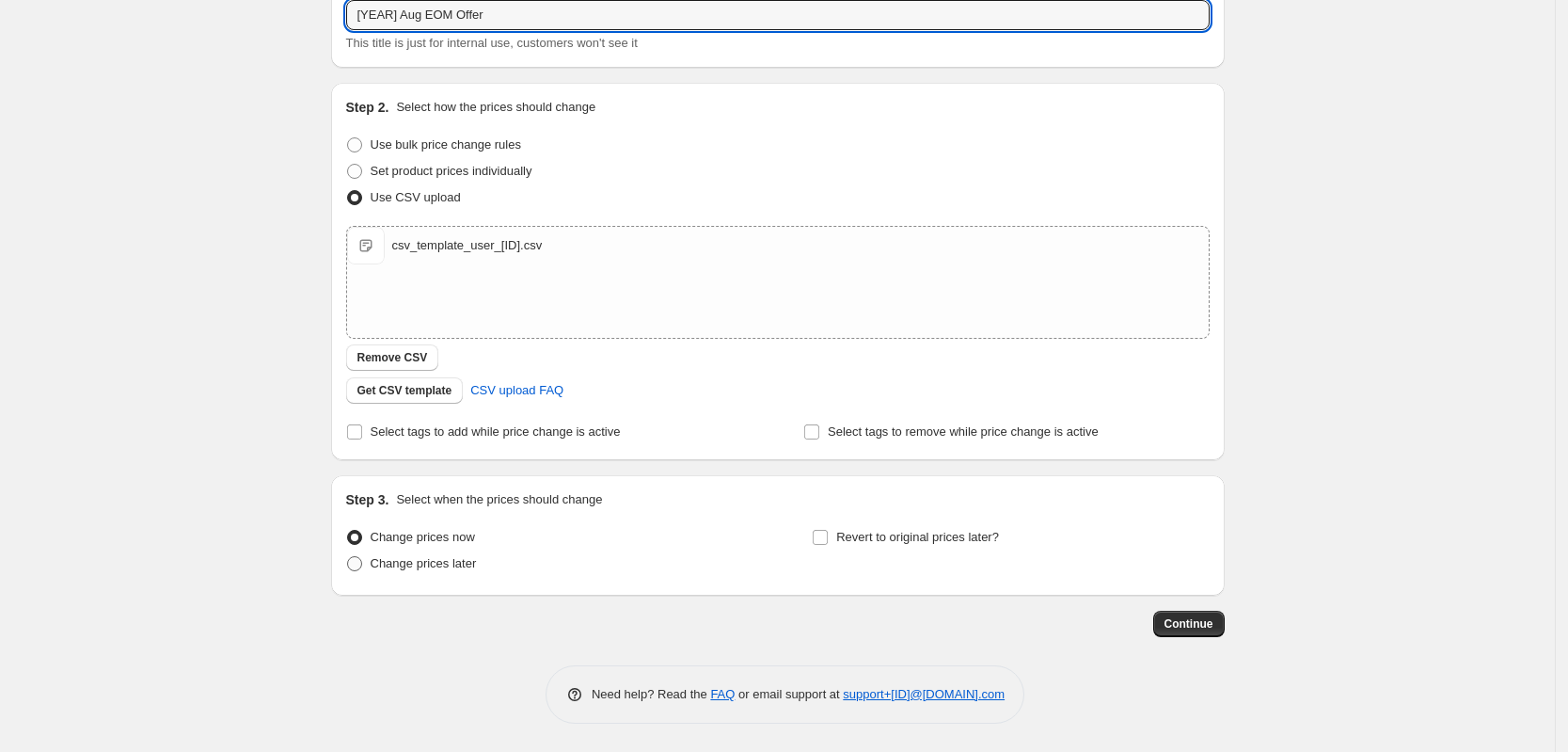 radio on "true" 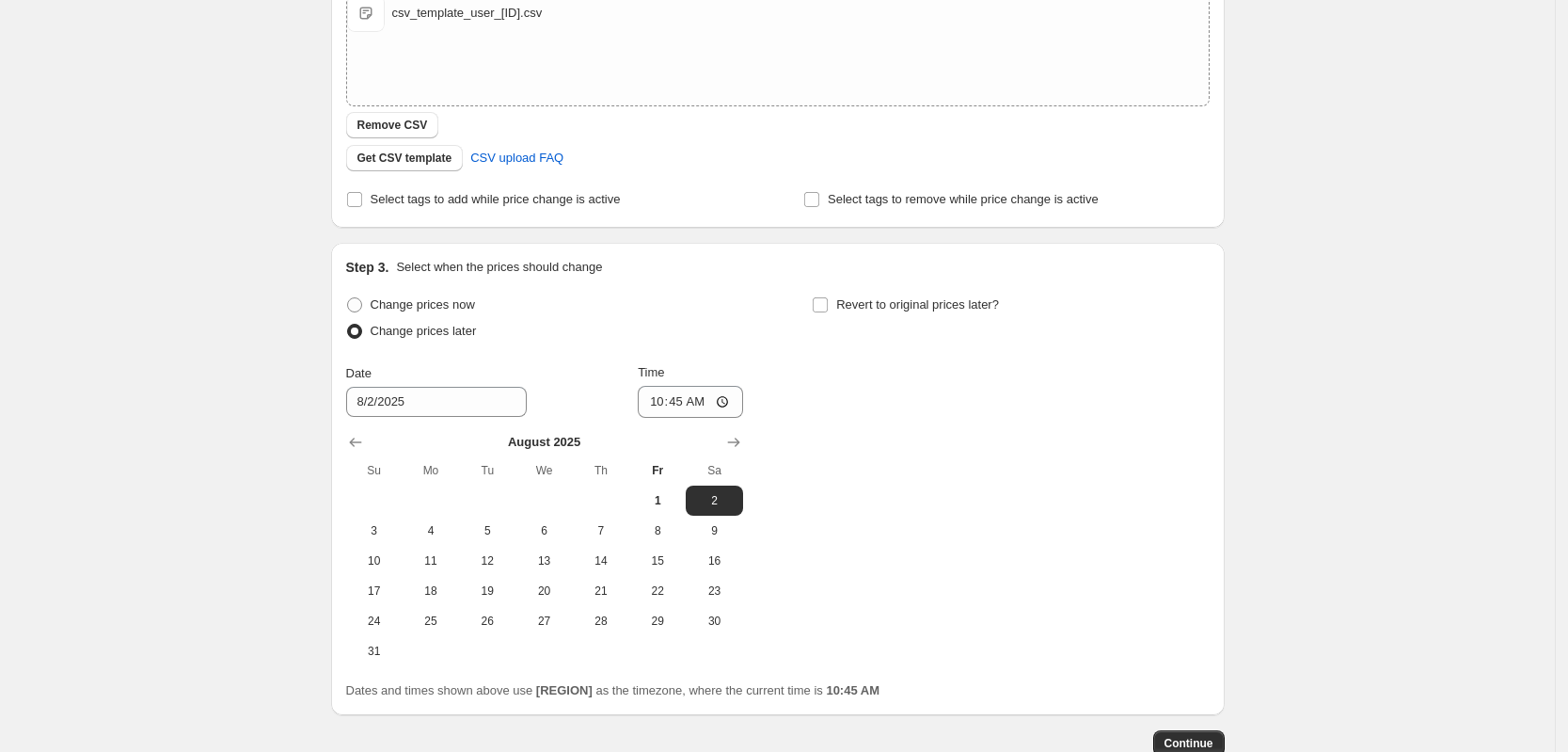 scroll, scrollTop: 472, scrollLeft: 0, axis: vertical 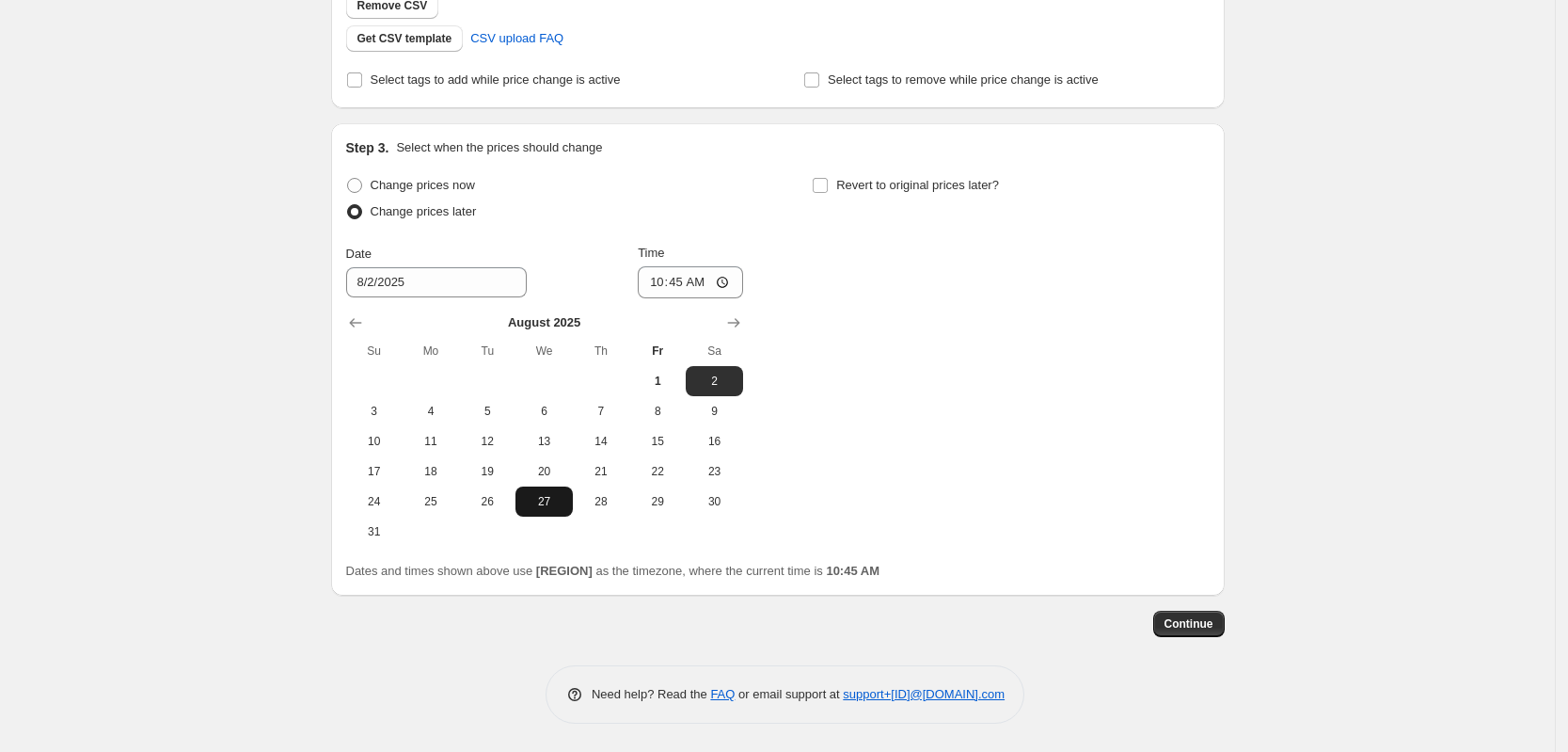click on "27" at bounding box center (544, 502) 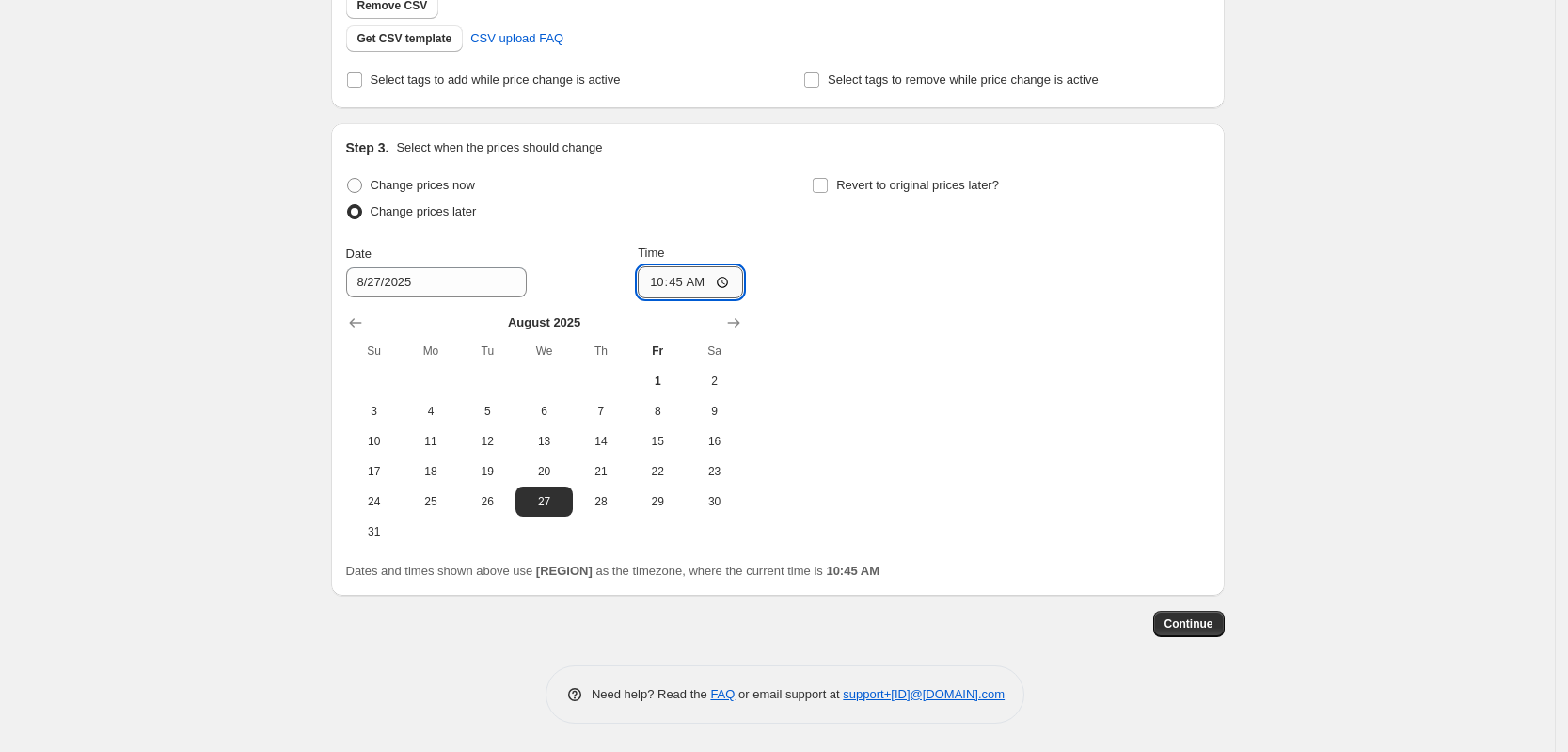 click on "10:45" at bounding box center (690, 282) 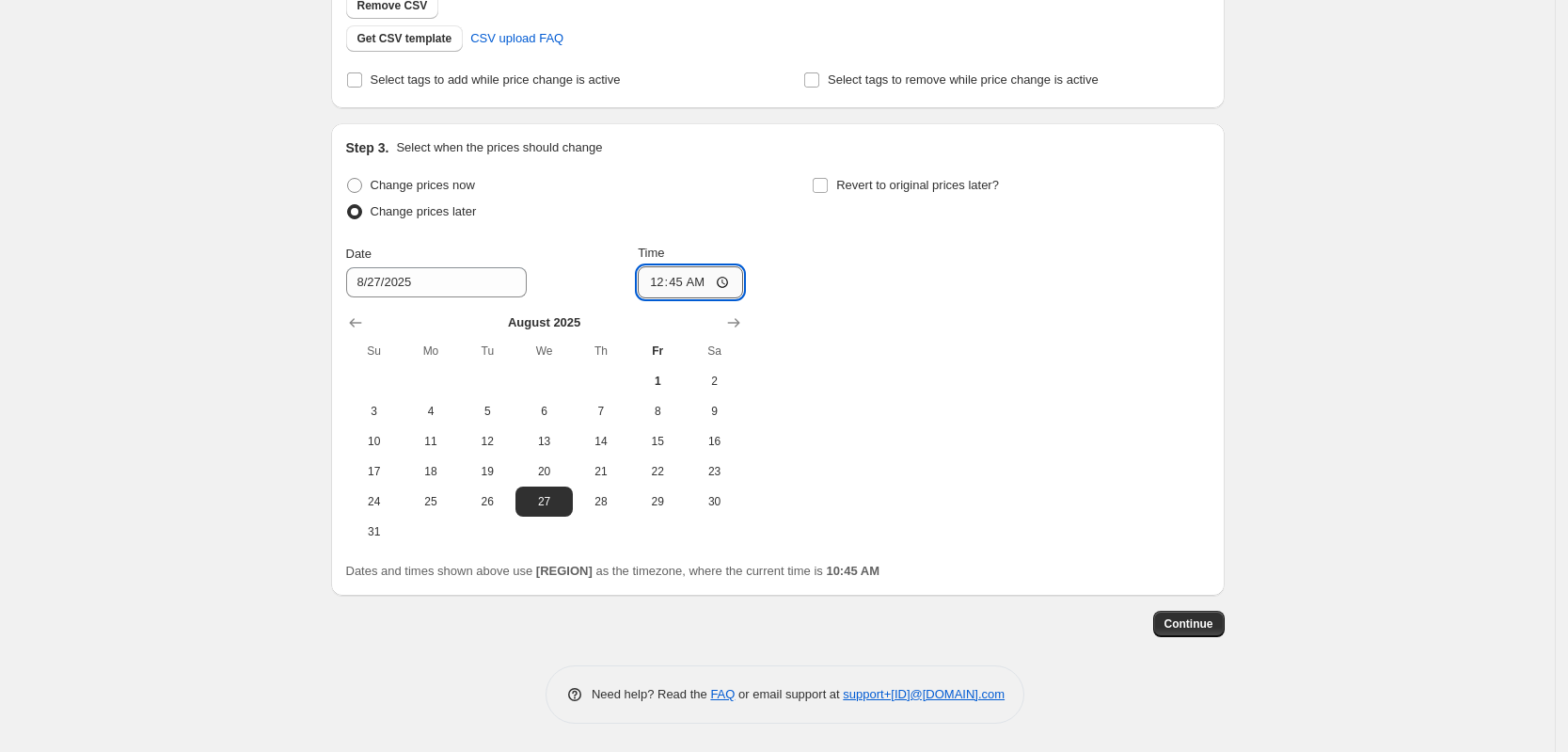 type on "00:00" 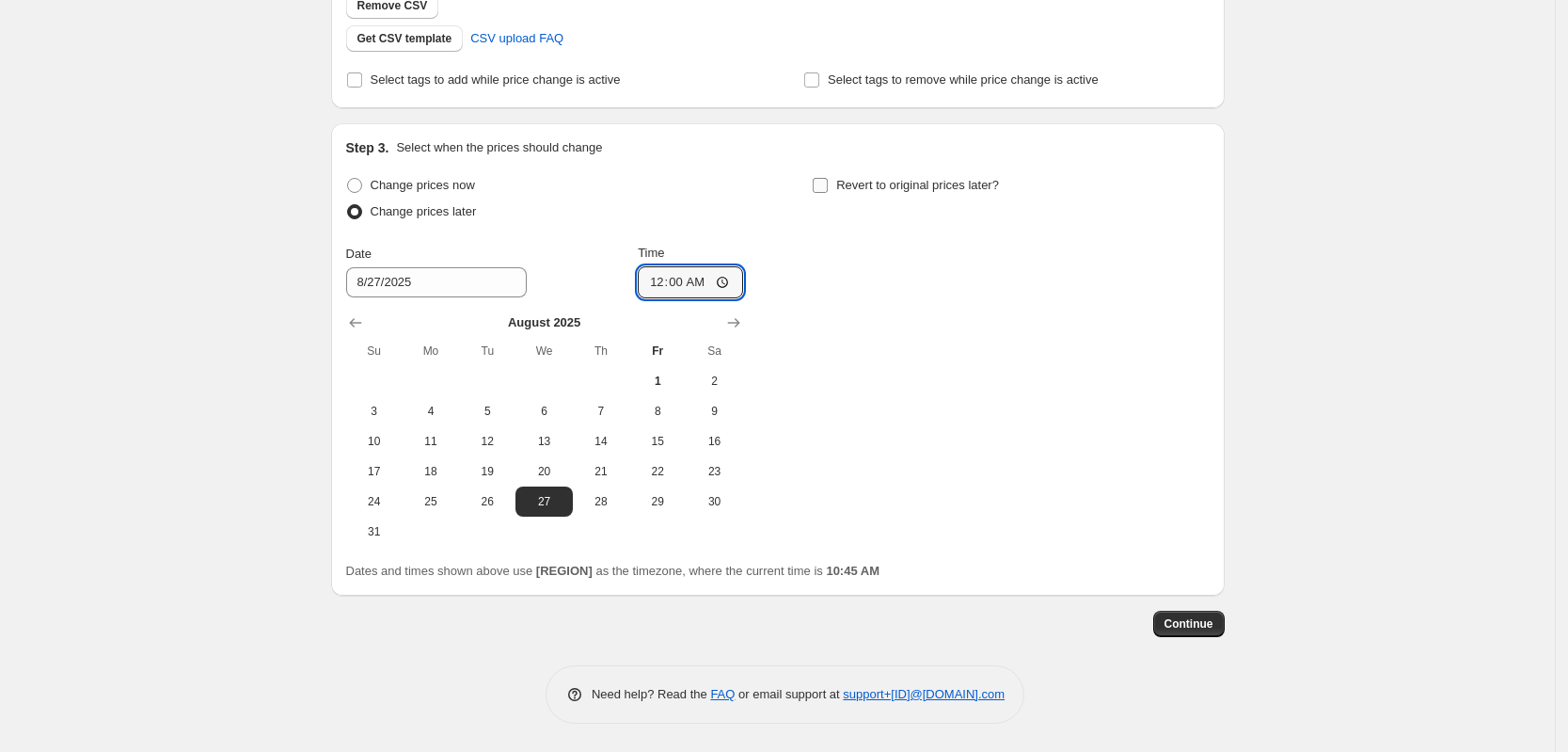 click on "Revert to original prices later?" at bounding box center (820, 185) 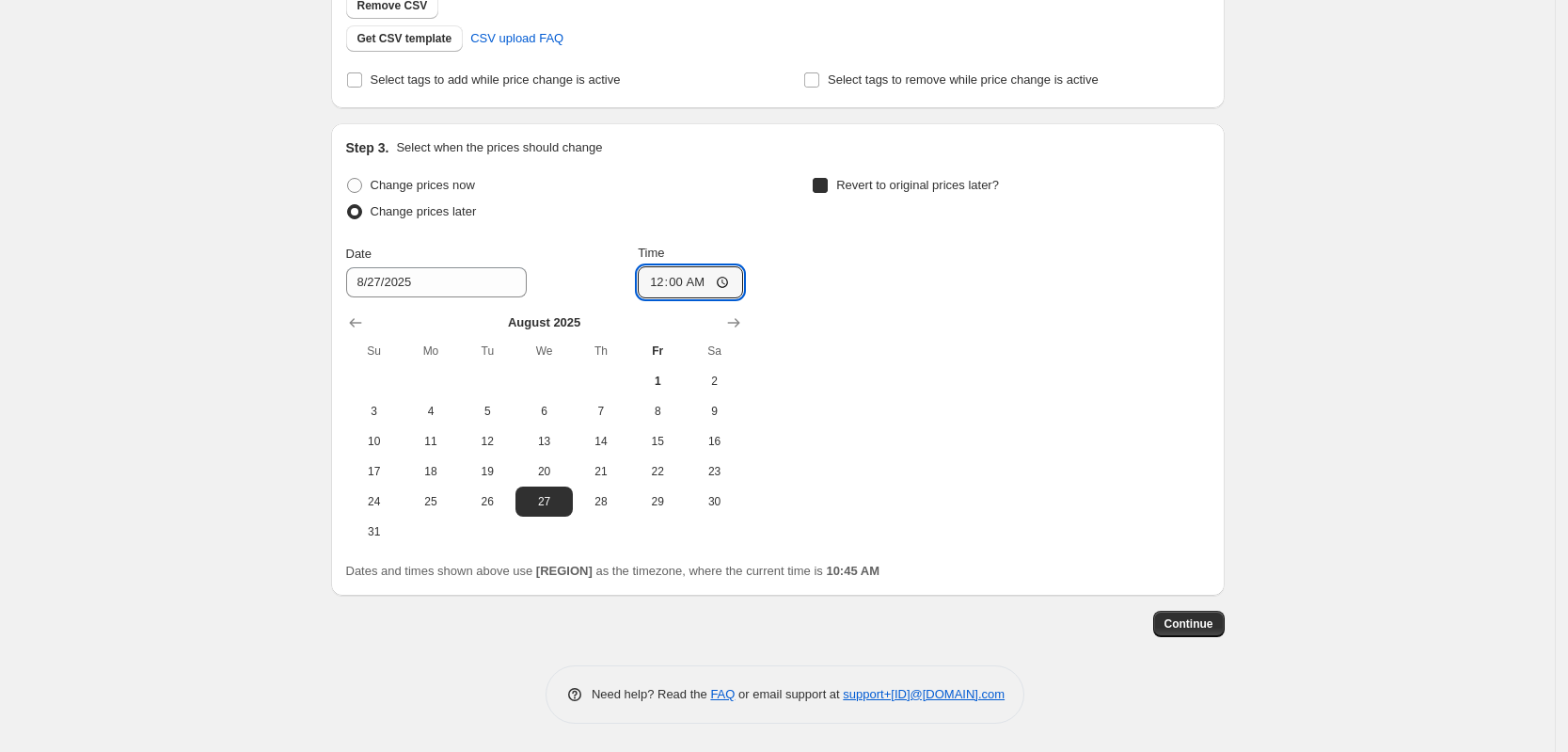 checkbox on "true" 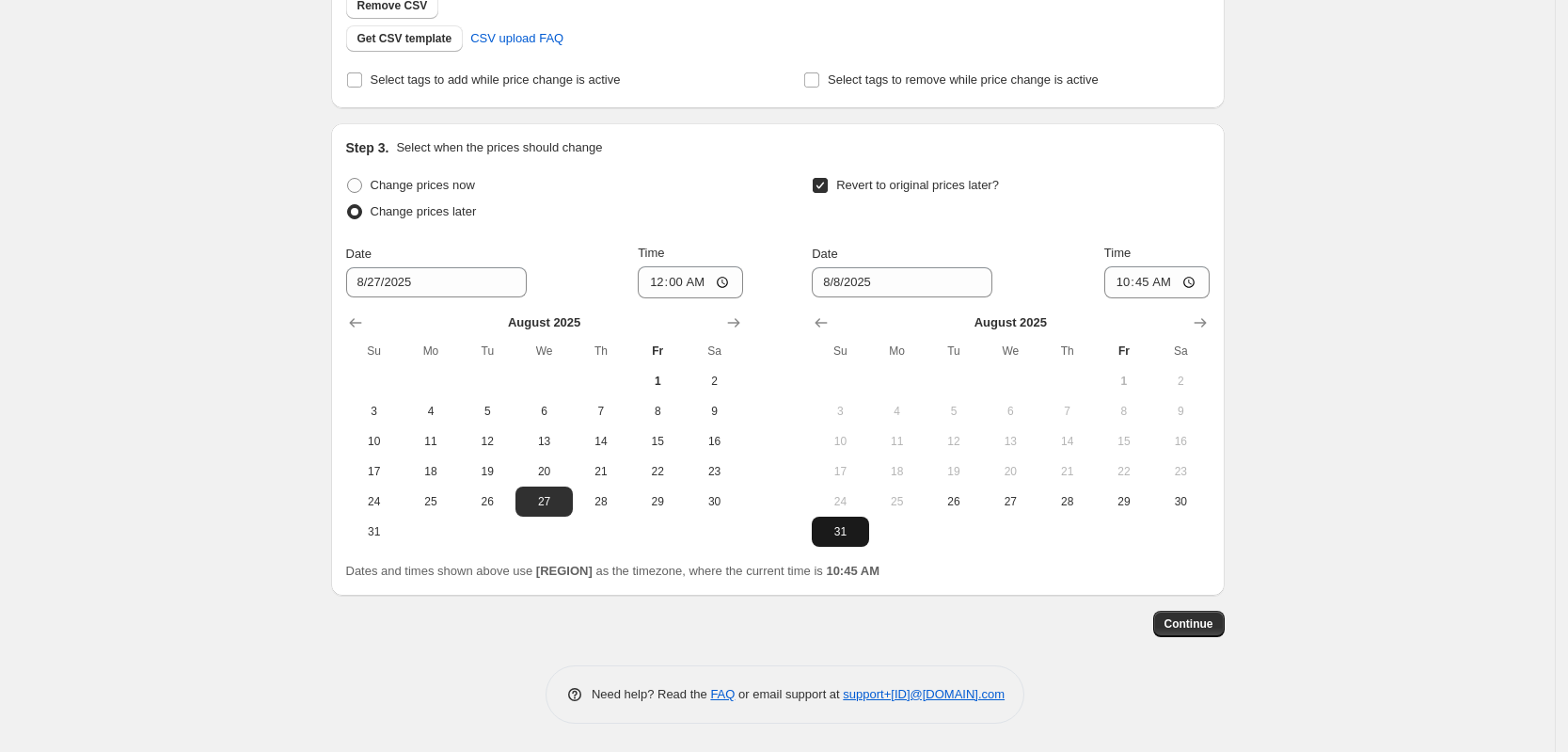 click on "31" at bounding box center (840, 532) 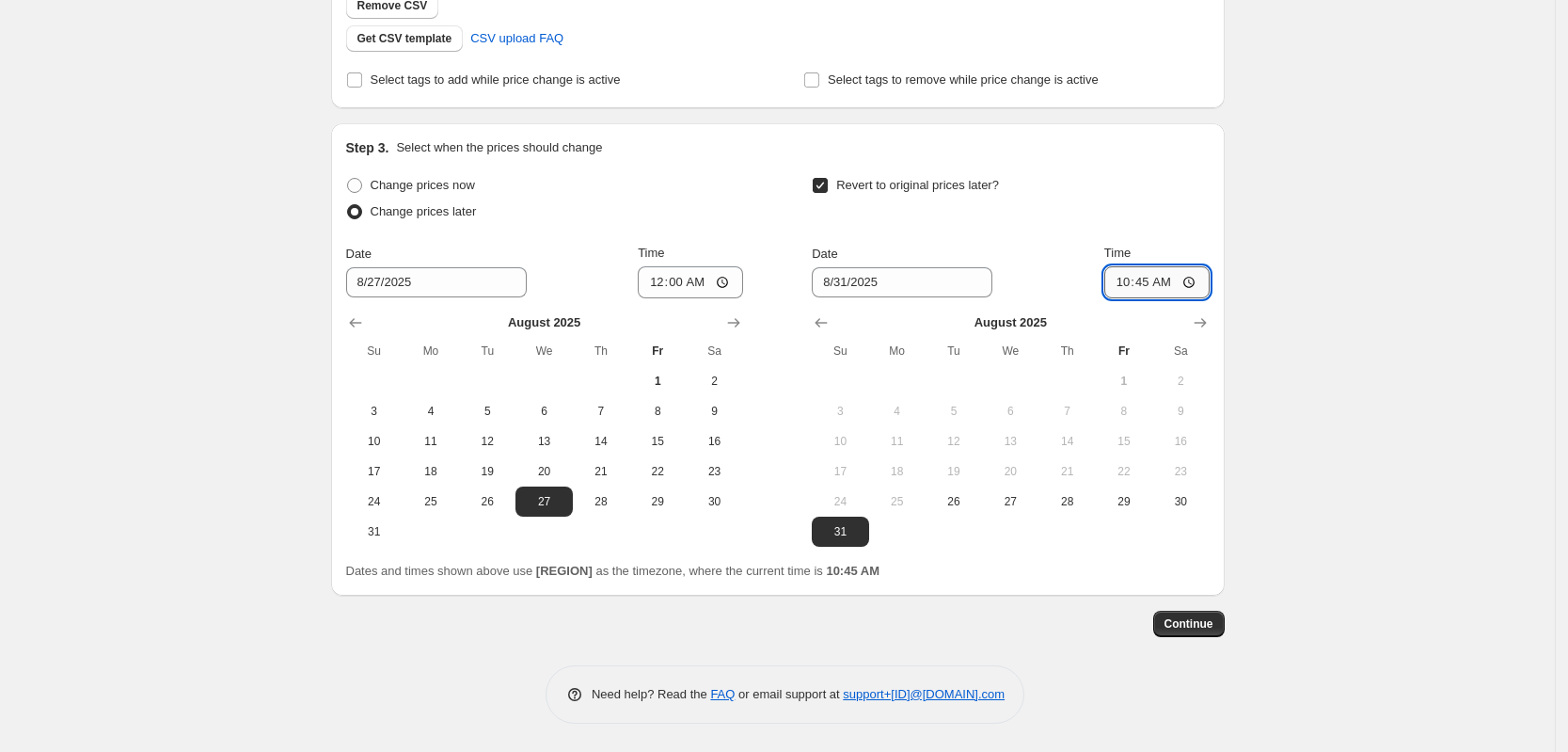click on "10:45" at bounding box center [1157, 282] 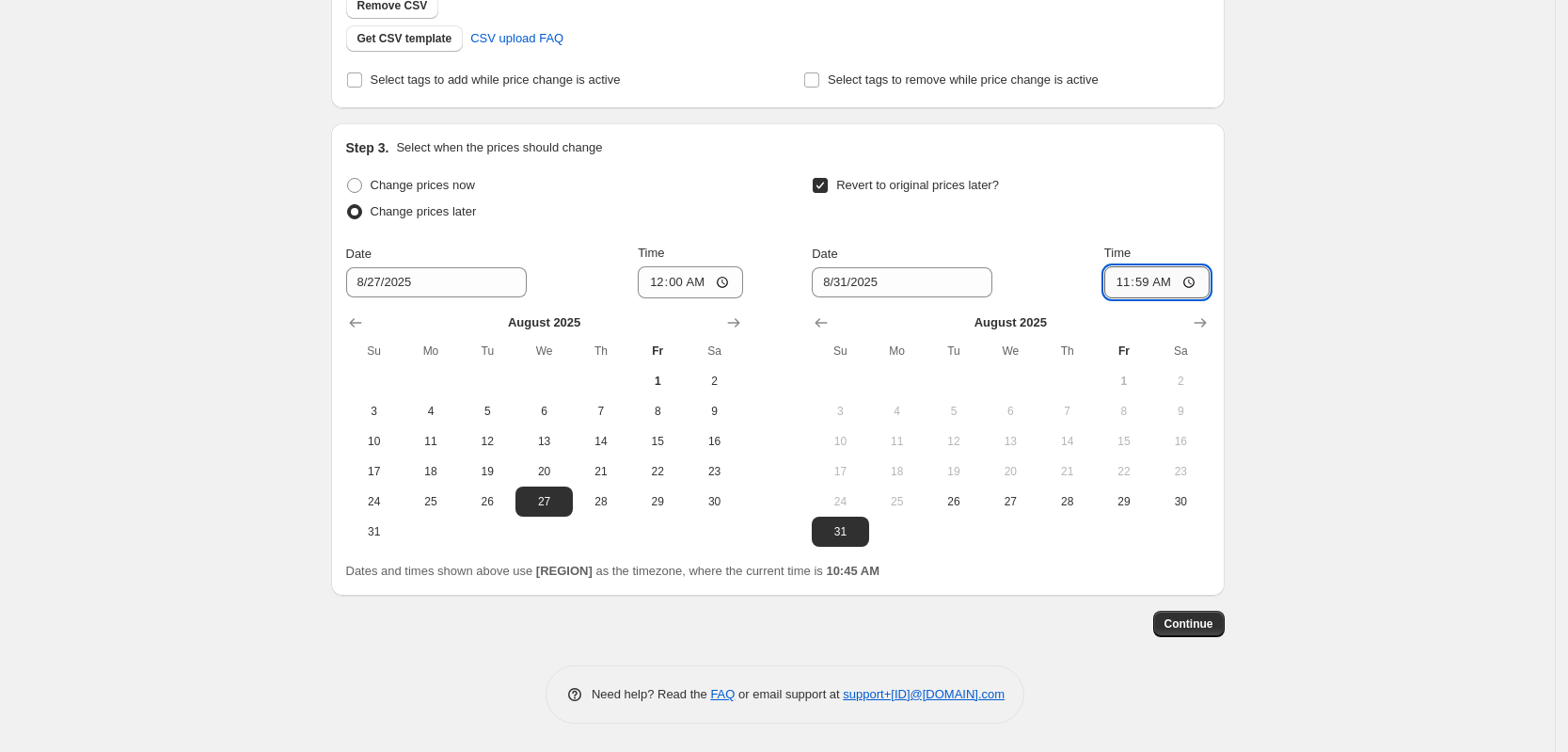 type on "23:59" 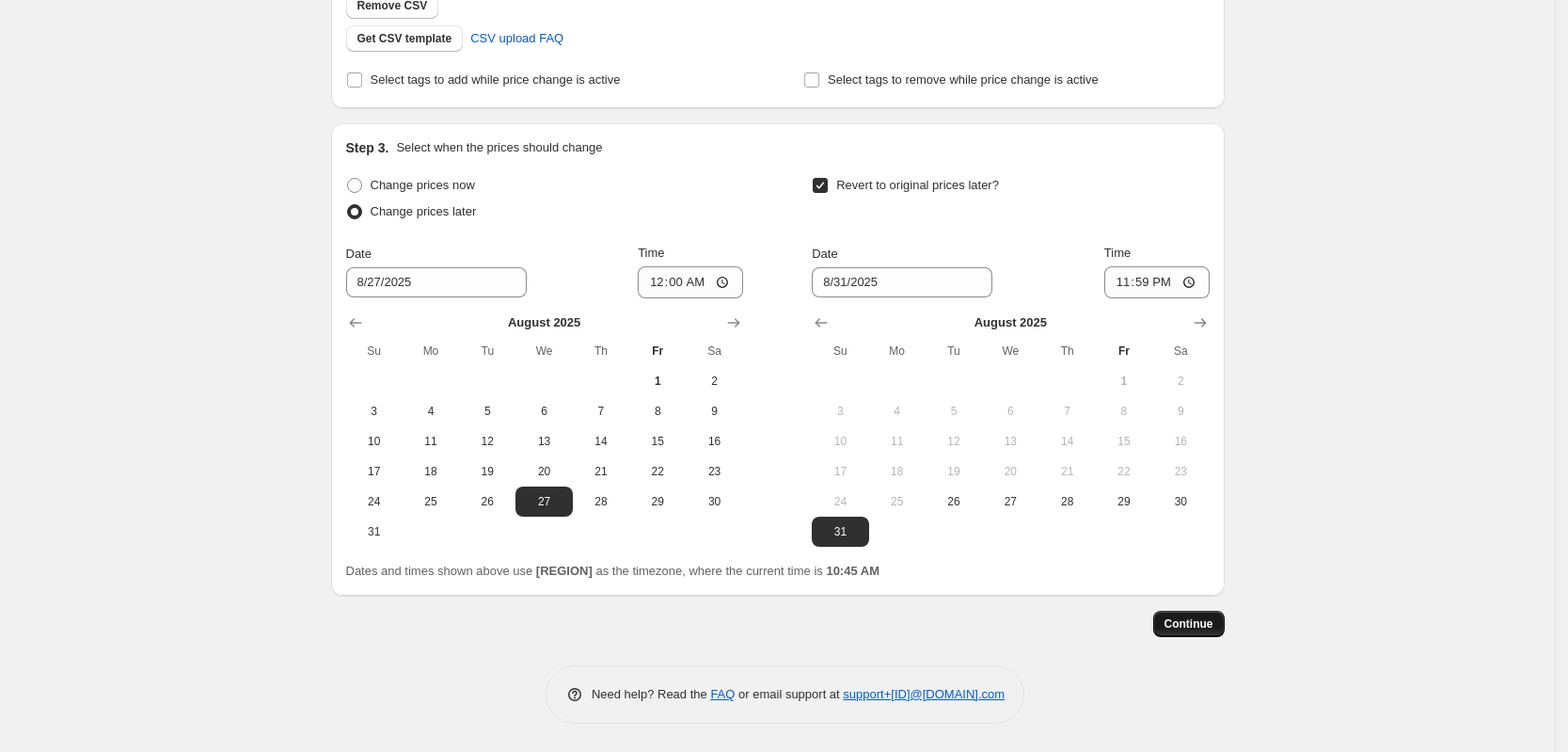 click on "Continue" at bounding box center (1189, 624) 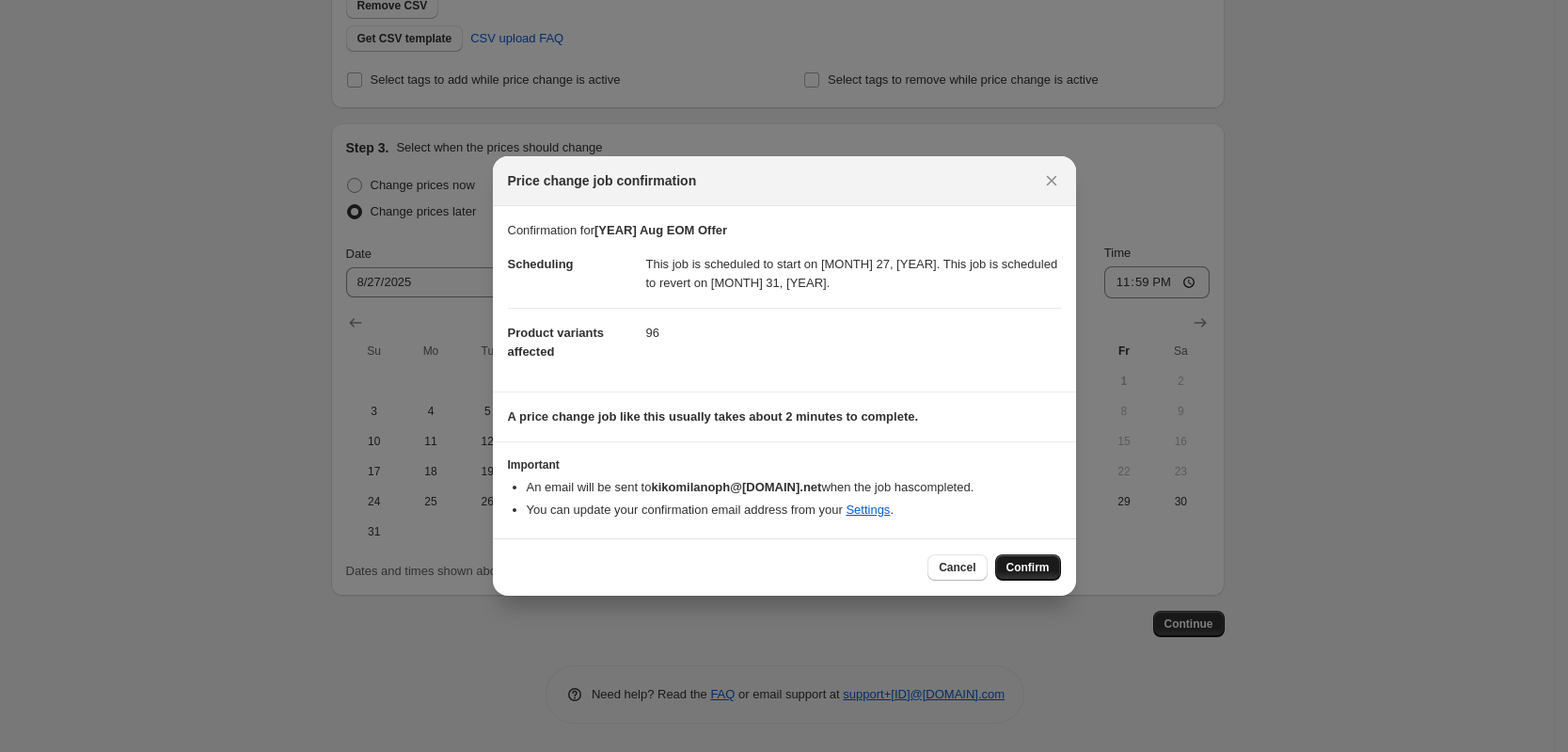 click on "Confirm" at bounding box center (1028, 568) 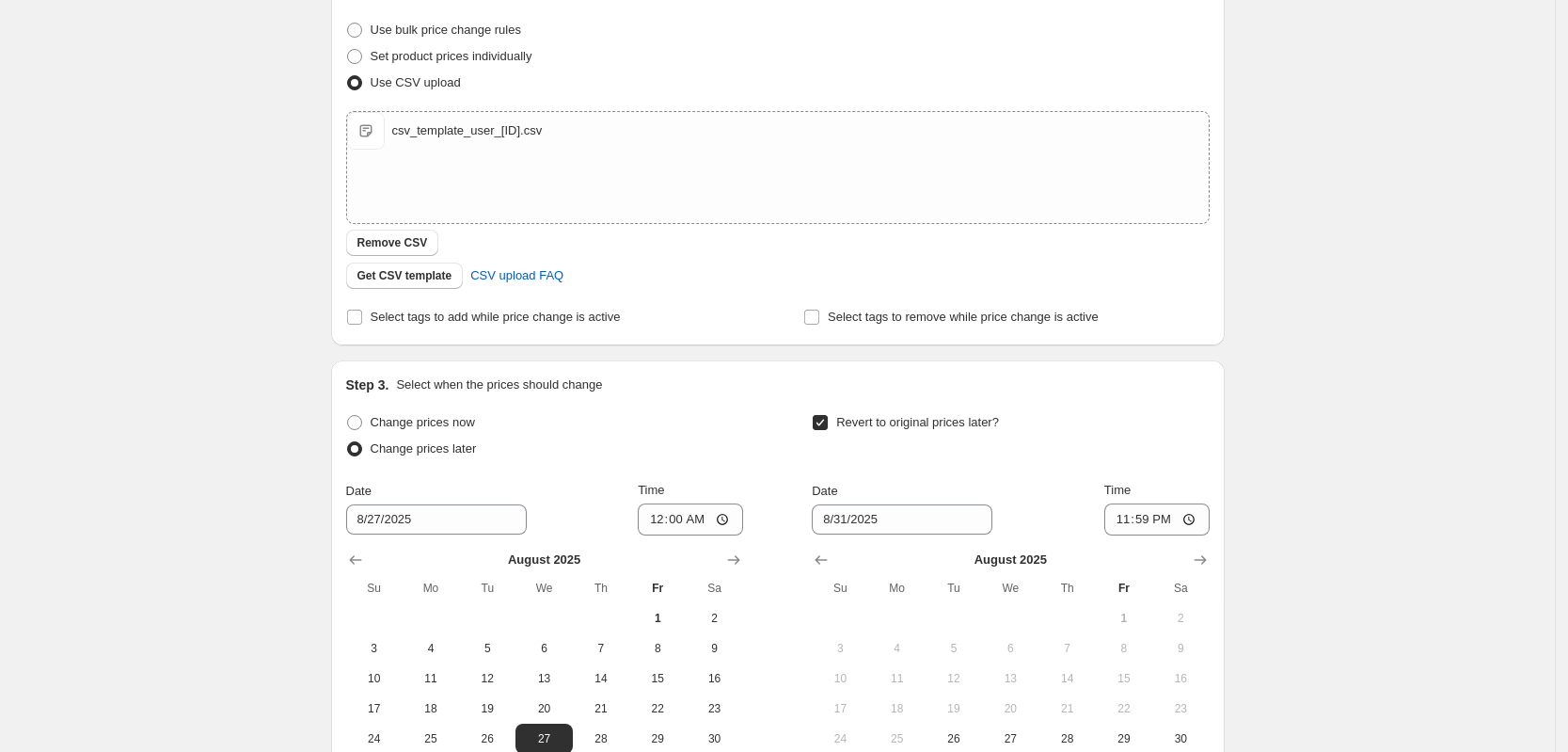 scroll, scrollTop: 0, scrollLeft: 0, axis: both 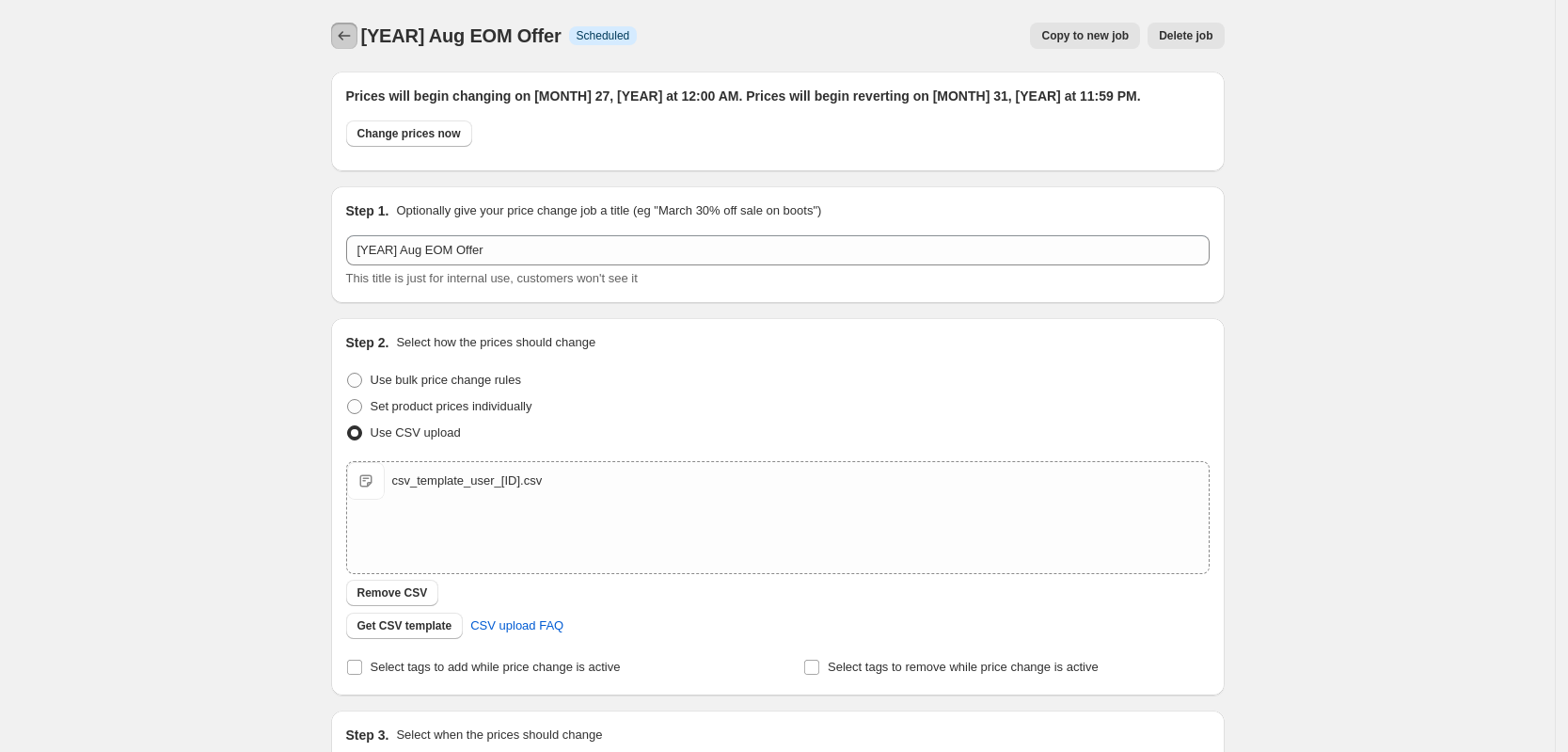 click 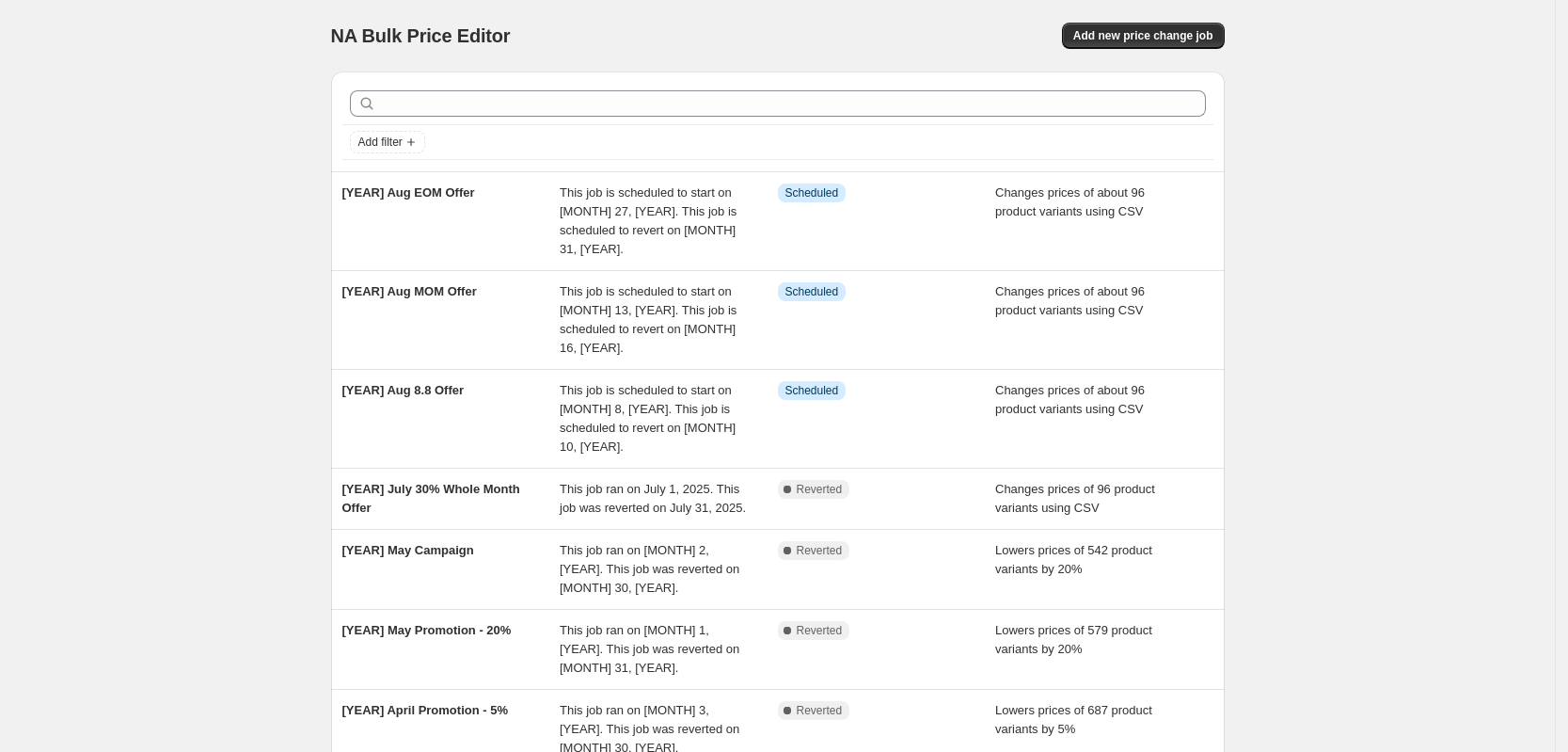 click on "NA Bulk Price Editor. This page is ready NA Bulk Price Editor Add new price change job Add filter   [YEAR] Aug EOM Offer This job is scheduled to start on [MONTH] 27, [YEAR]. This job is scheduled to revert on [MONTH] 31, [YEAR]. Info Scheduled Changes prices of about 96 product variants using CSV [YEAR] Aug MOM Offer This job is scheduled to start on [MONTH] 13, [YEAR]. This job is scheduled to revert on [MONTH] 16, [YEAR]. Info Scheduled Changes prices of about 96 product variants using CSV [YEAR] Aug 8.8 Offer This job is scheduled to start on [MONTH] 8, [YEAR]. This job is scheduled to revert on [MONTH] 10, [YEAR]. Info Scheduled Changes prices of about 96 product variants using CSV [YEAR] July 30% Whole Month Offer This job ran on [MONTH] 1, [YEAR]. This job was reverted on [MONTH] 31, [YEAR]. Complete Reverted Changes prices of 96 product variants using CSV [YEAR] May Campaign This job ran on [MONTH] 2, [YEAR]. This job was reverted on [MONTH] 30, [YEAR]. Complete Reverted Lowers prices of 542 product variants by 20% [YEAR] May Promotion - 20% Complete" at bounding box center (777, 588) 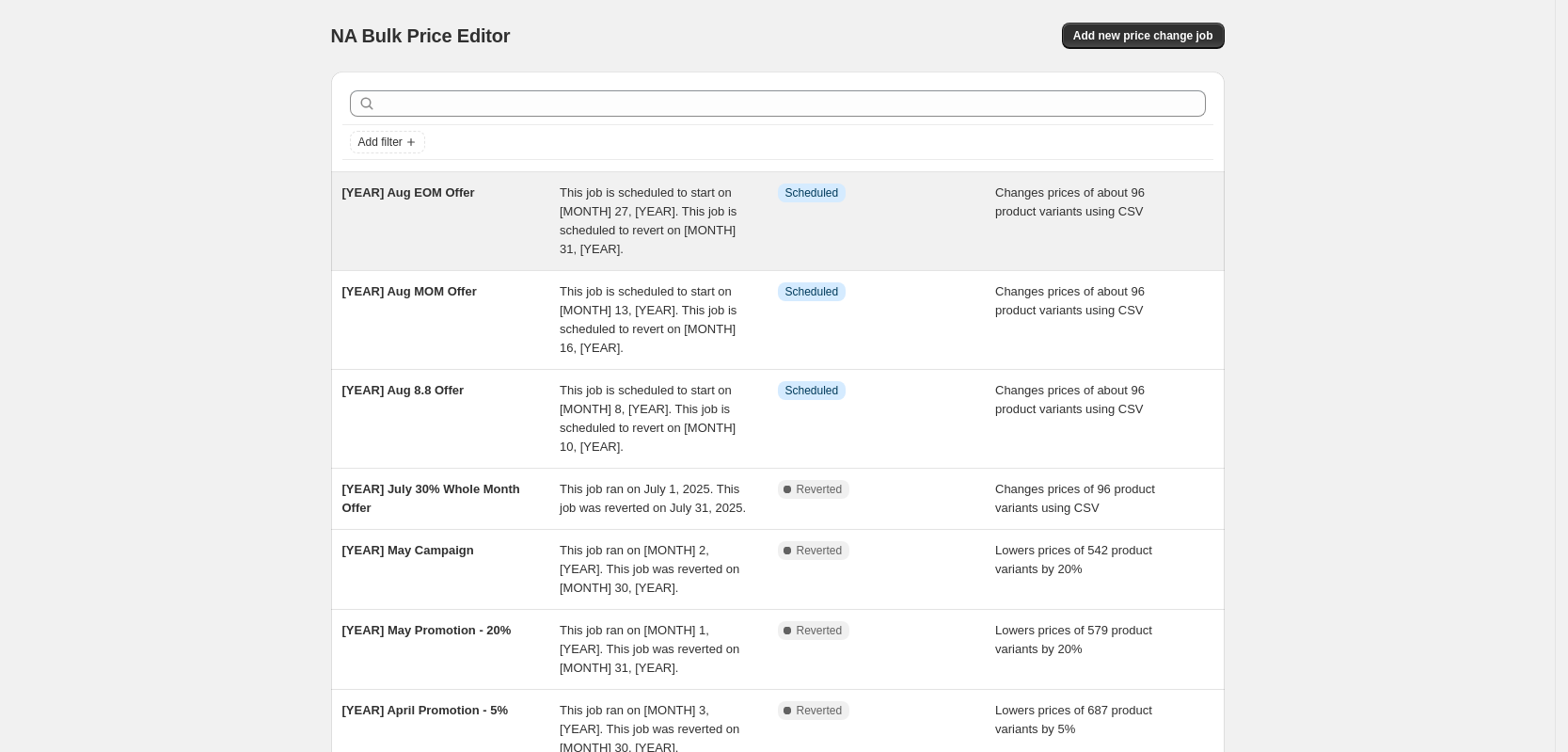 click on "This job is scheduled to start on [MONTH] 27, [YEAR]. This job is scheduled to revert on [MONTH] 31, [YEAR]." at bounding box center (648, 220) 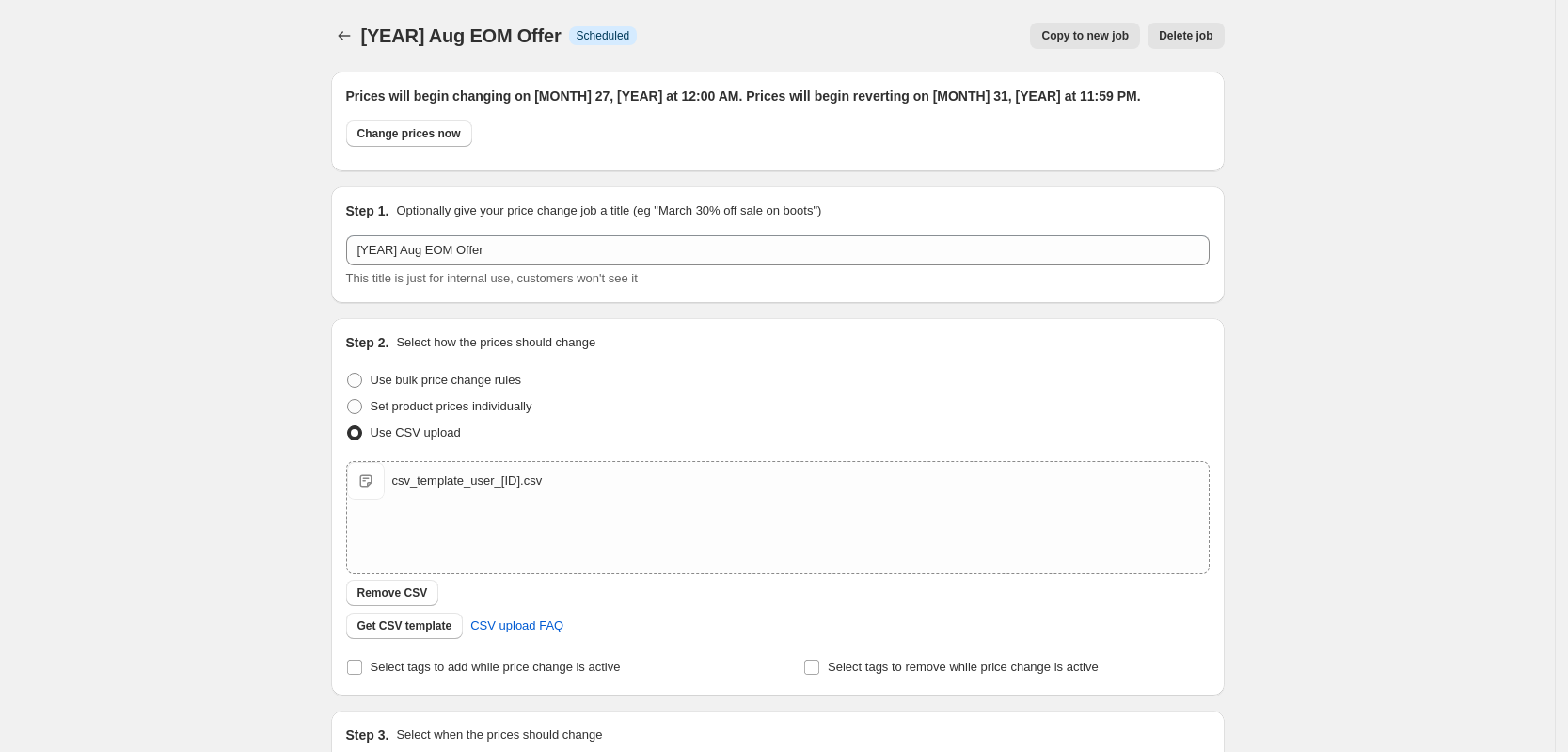 click on "Delete job" at bounding box center [1185, 36] 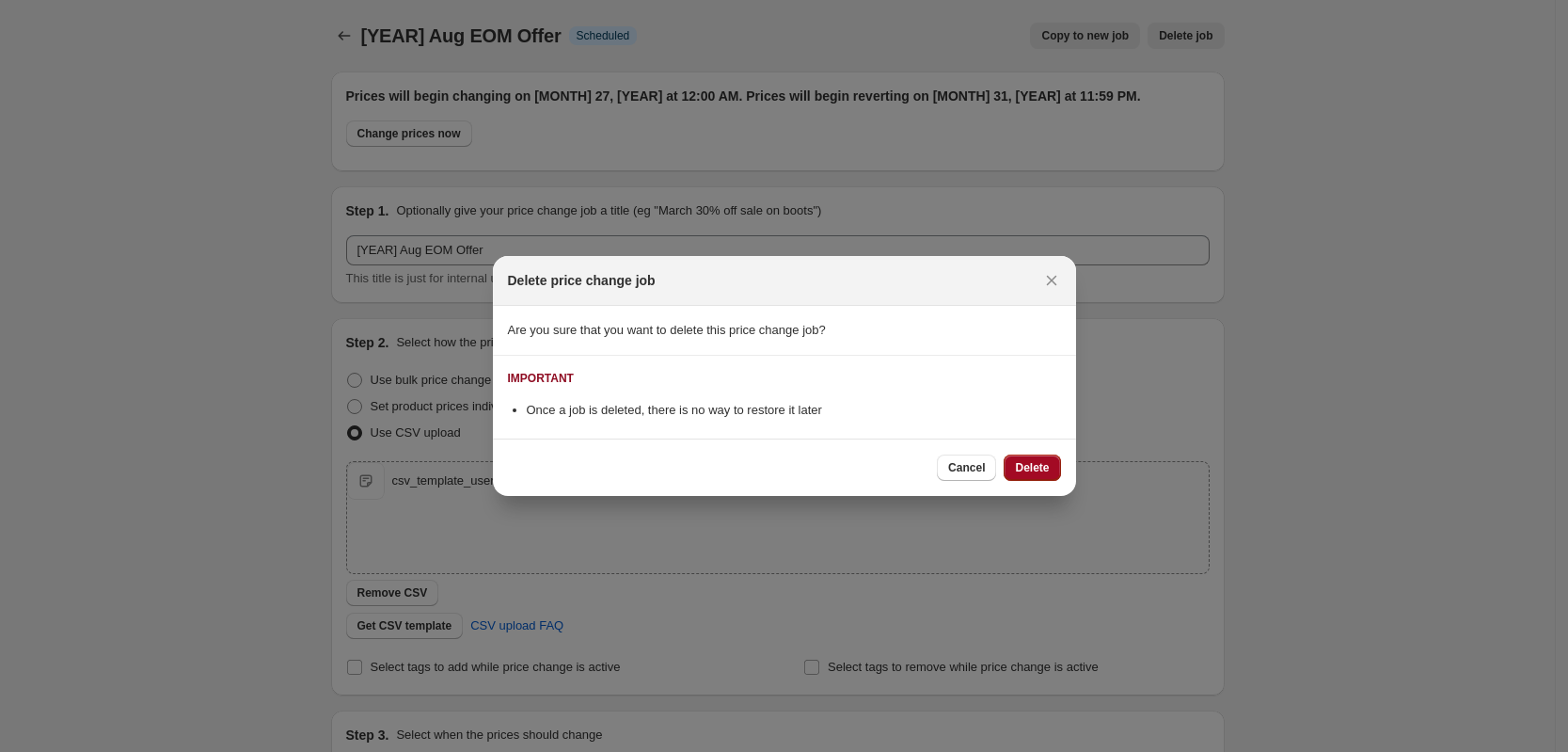 click on "Delete" at bounding box center [1032, 468] 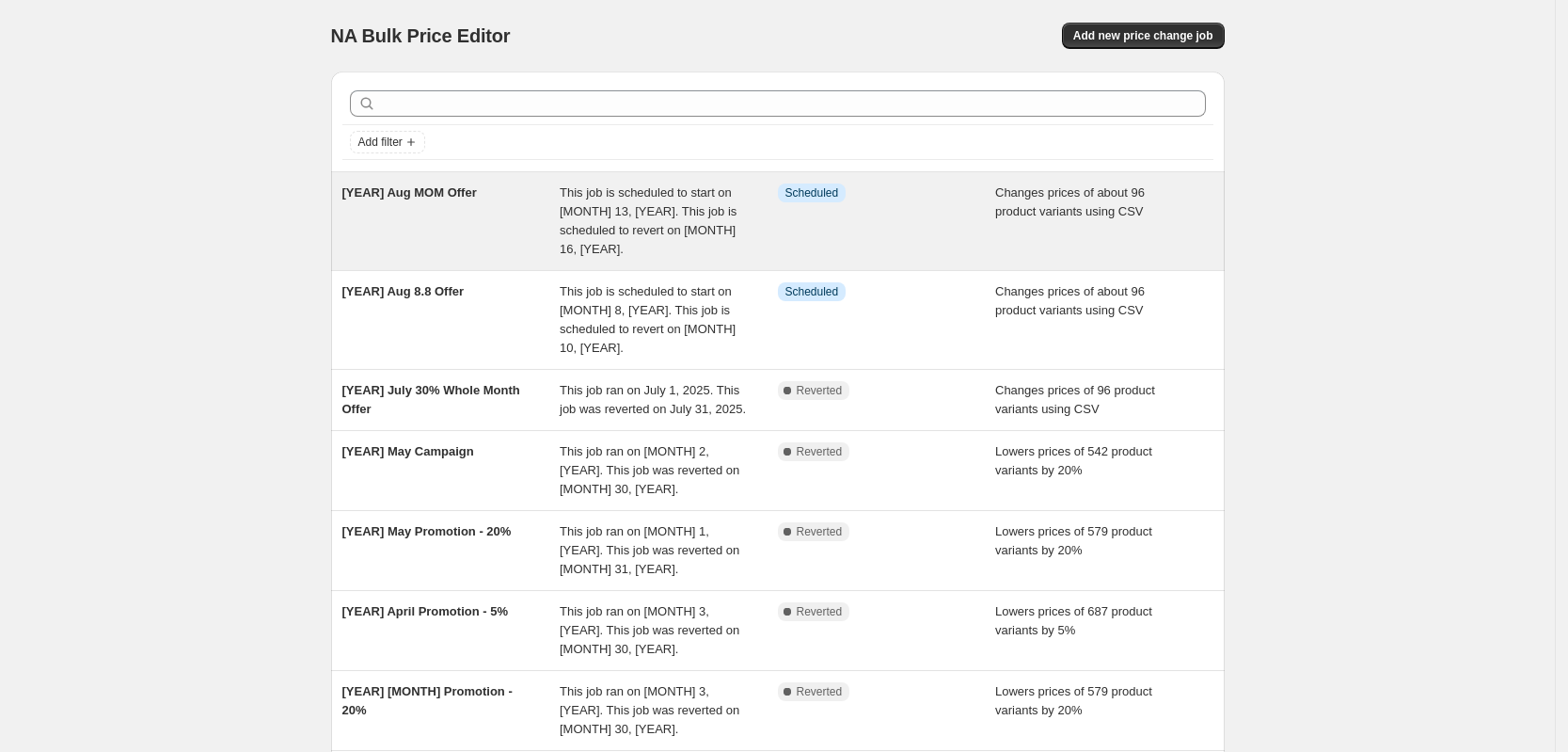 click on "Info Scheduled" at bounding box center [887, 221] 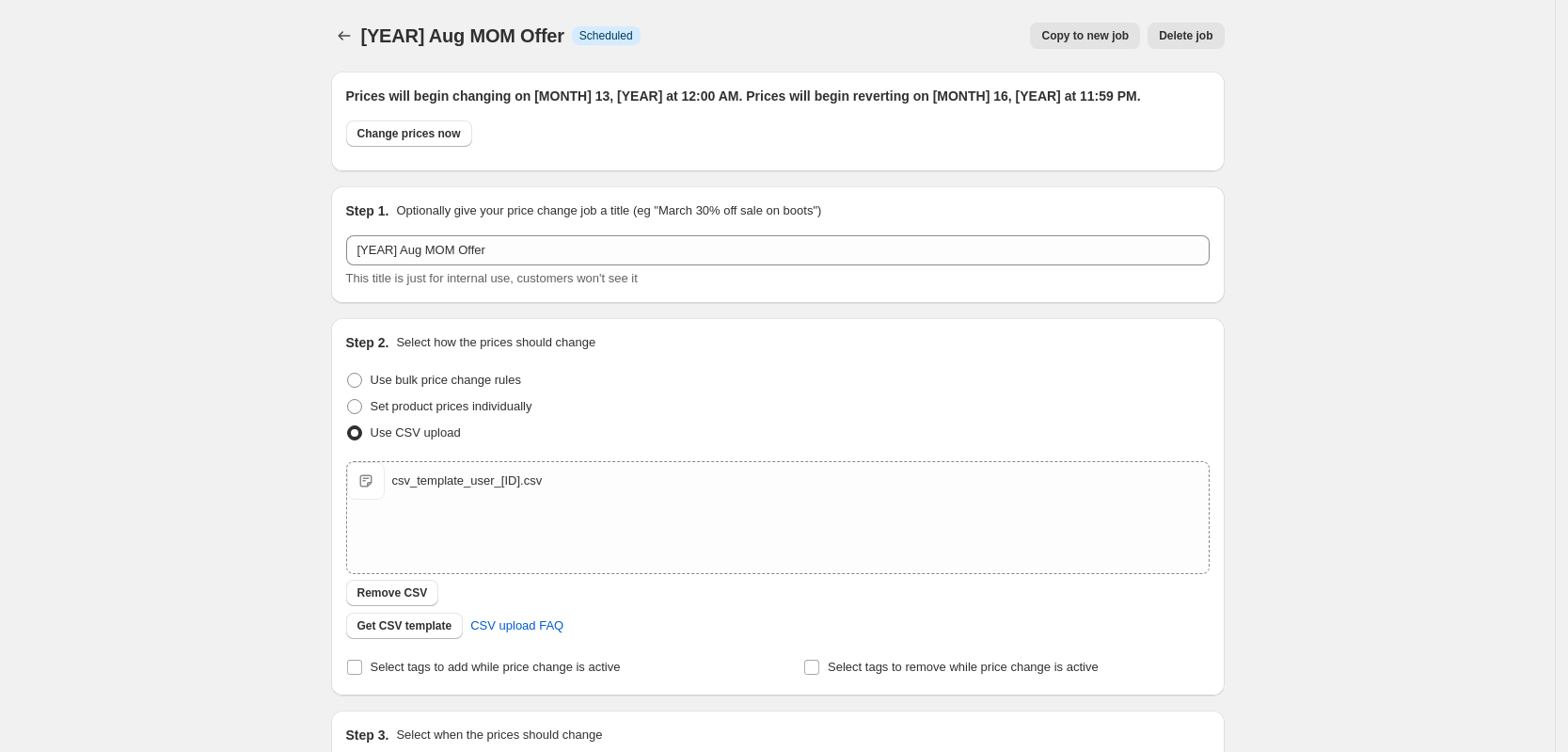click on "Delete job" at bounding box center [1185, 36] 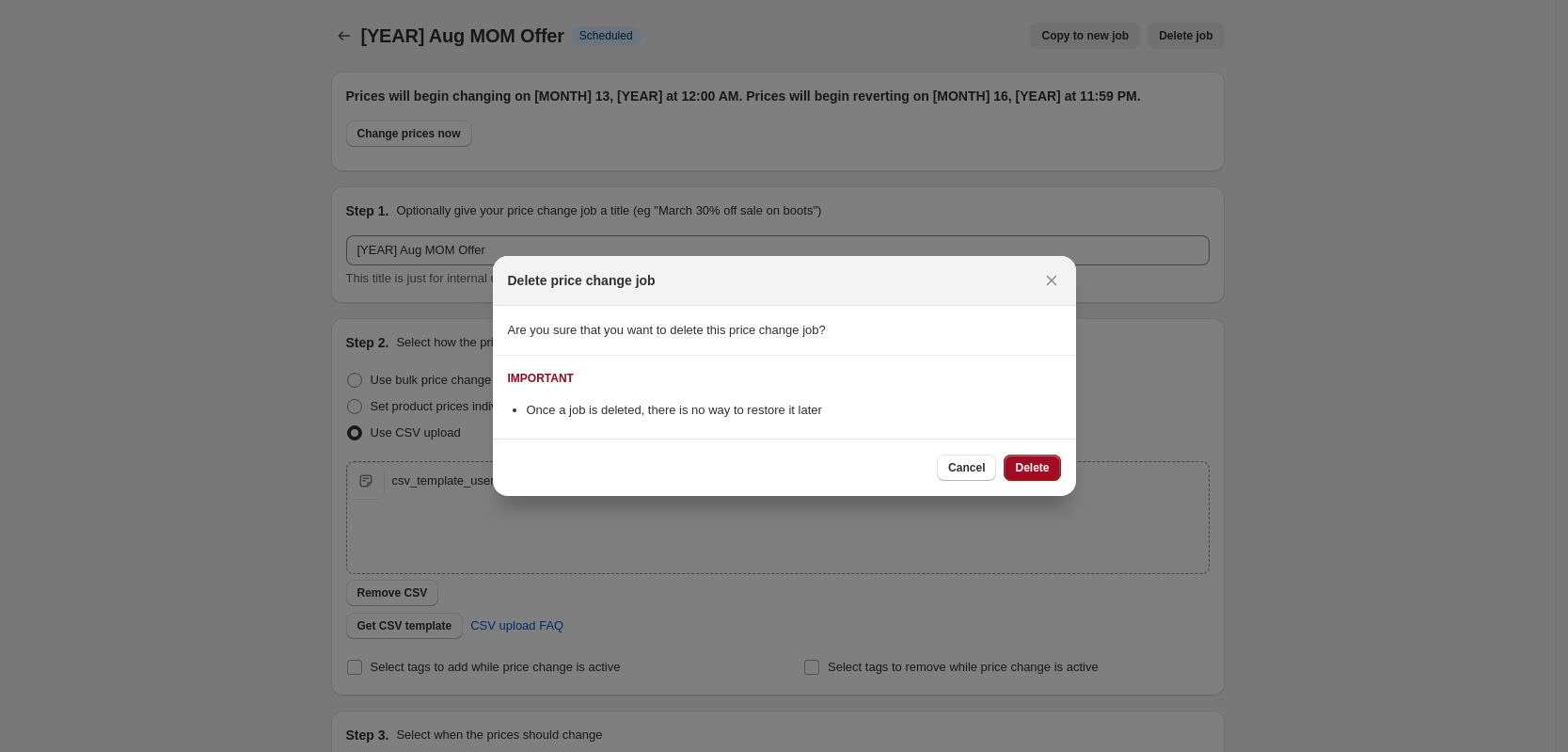 click on "Delete" at bounding box center [1032, 468] 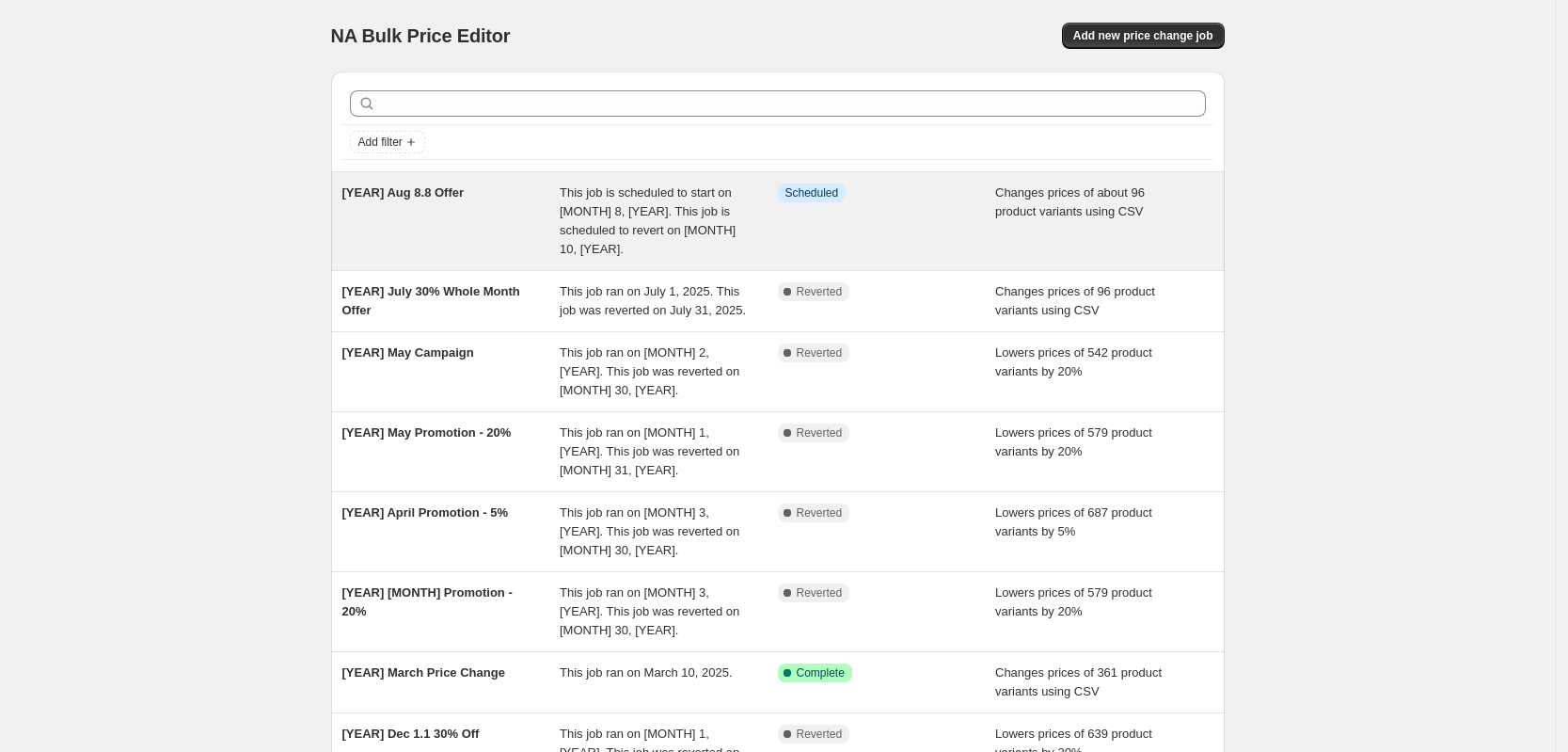 click on "This job is scheduled to start on [MONTH] 8, [YEAR]. This job is scheduled to revert on [MONTH] 10, [YEAR]." at bounding box center (669, 221) 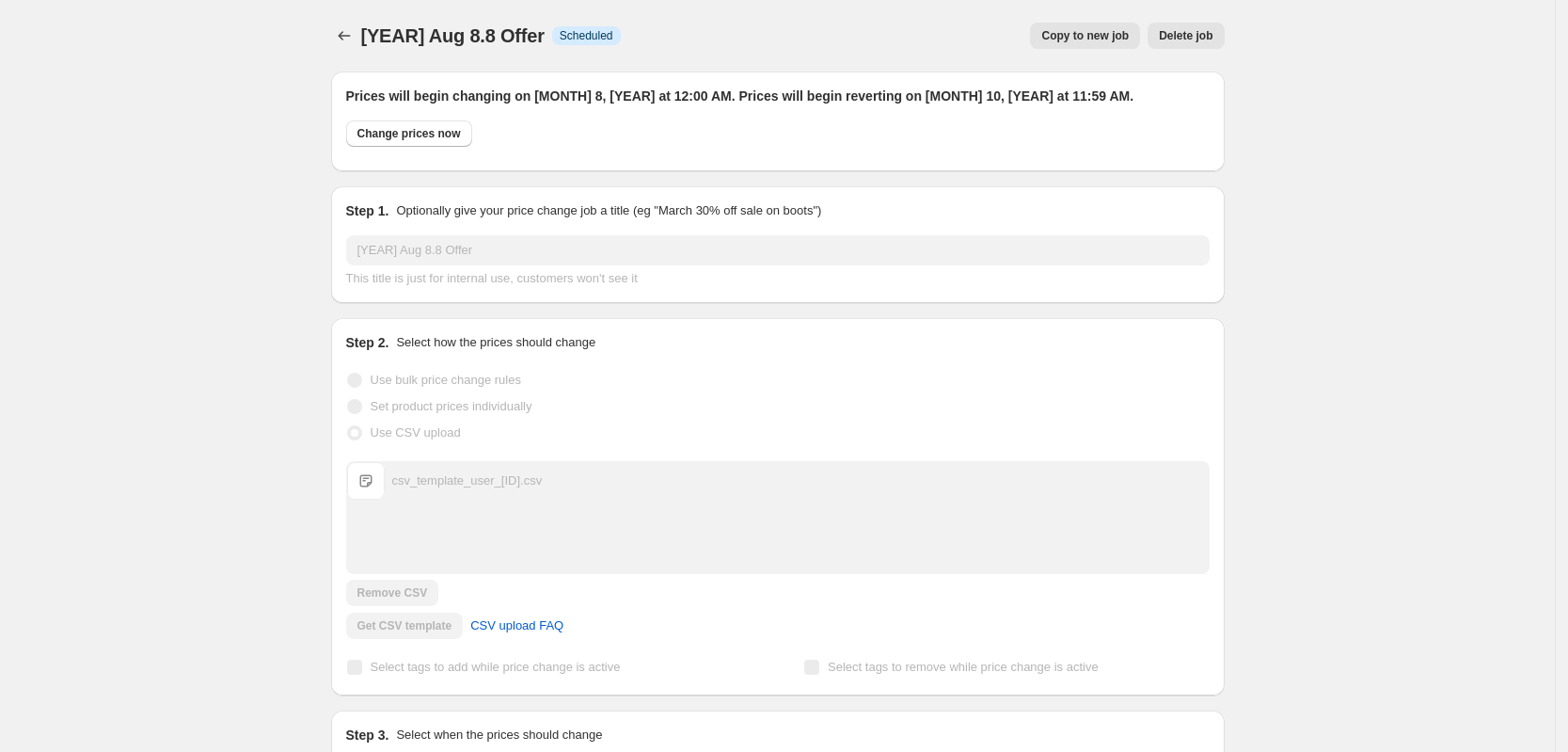 click on "Delete job" at bounding box center [1185, 36] 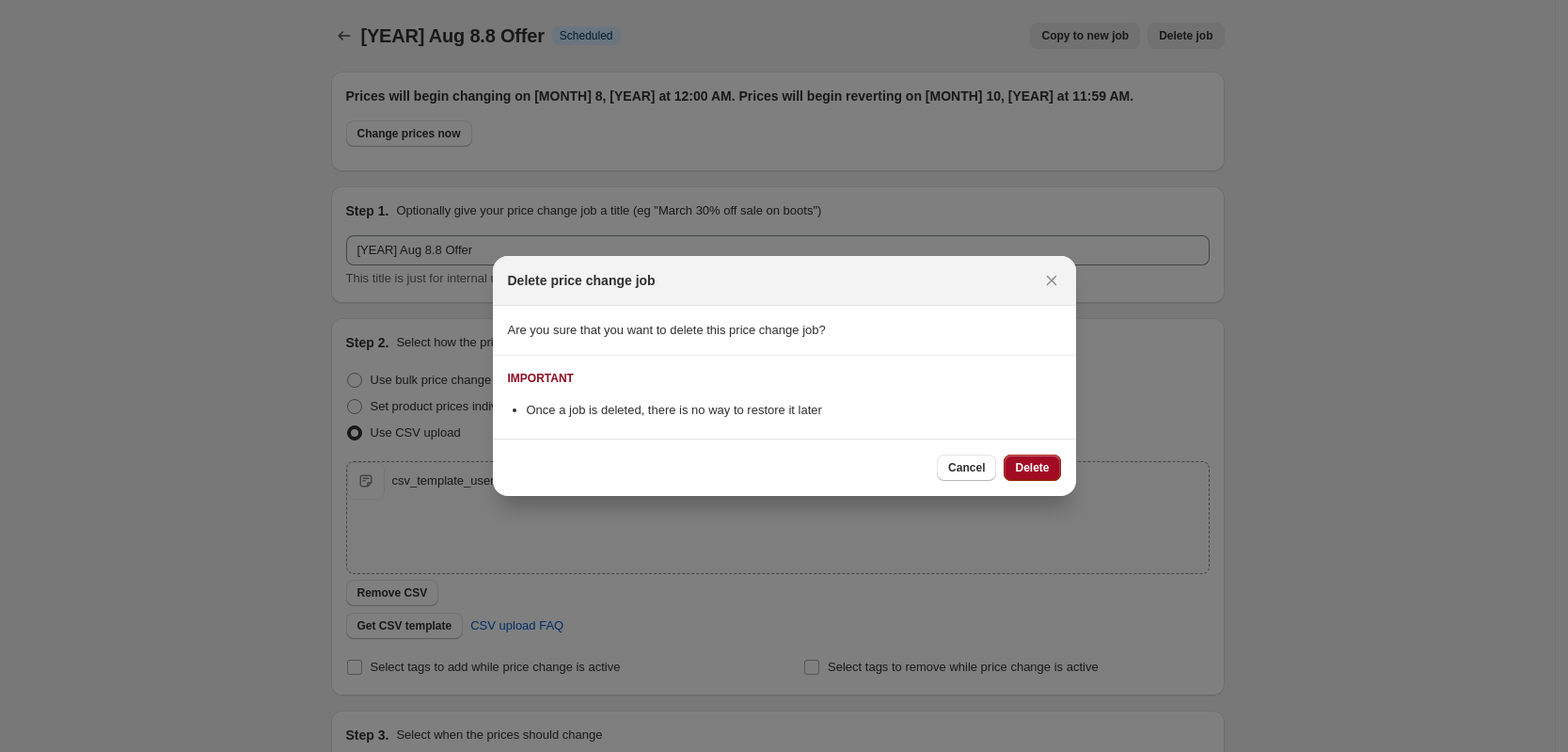 click on "Delete" at bounding box center (1032, 468) 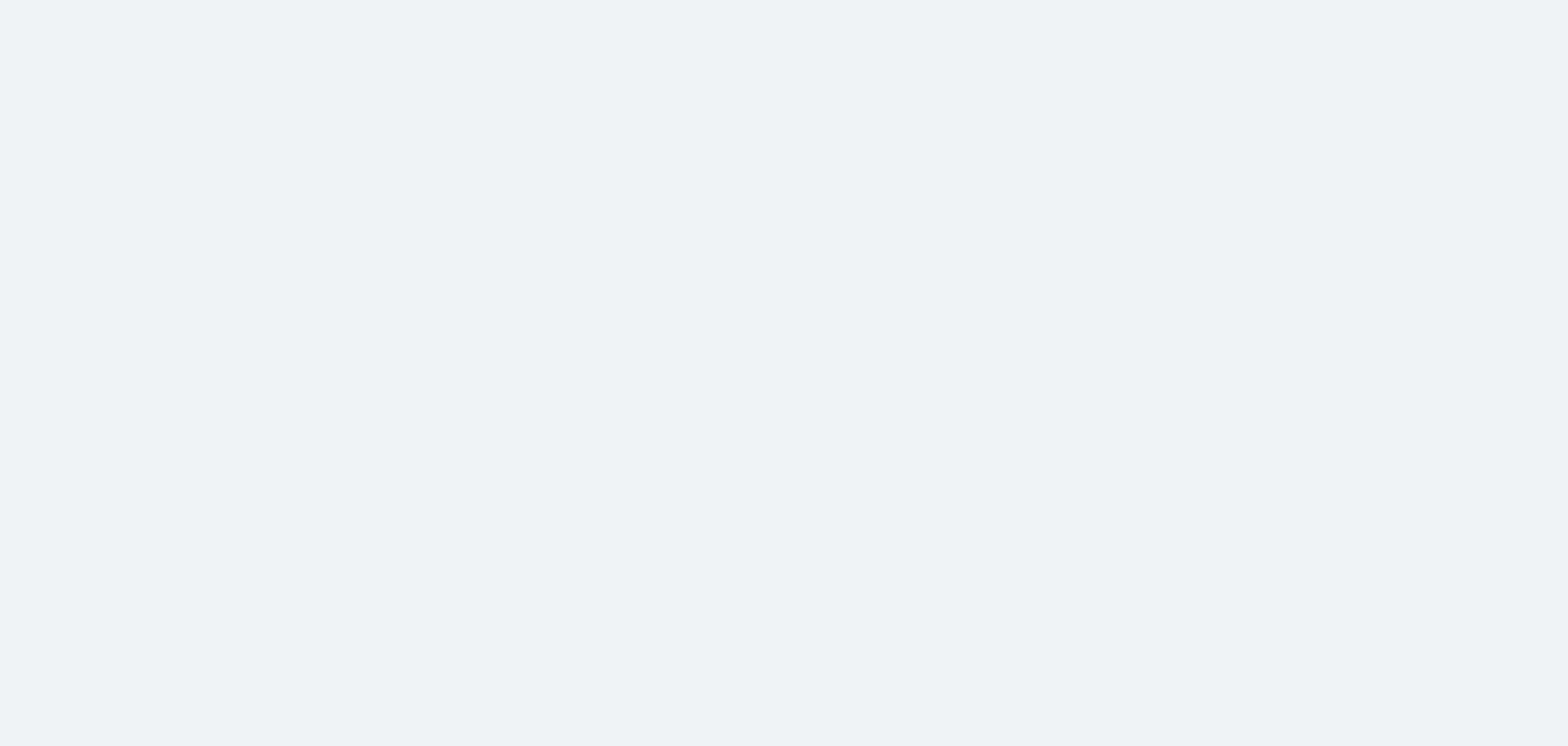 scroll, scrollTop: 0, scrollLeft: 0, axis: both 